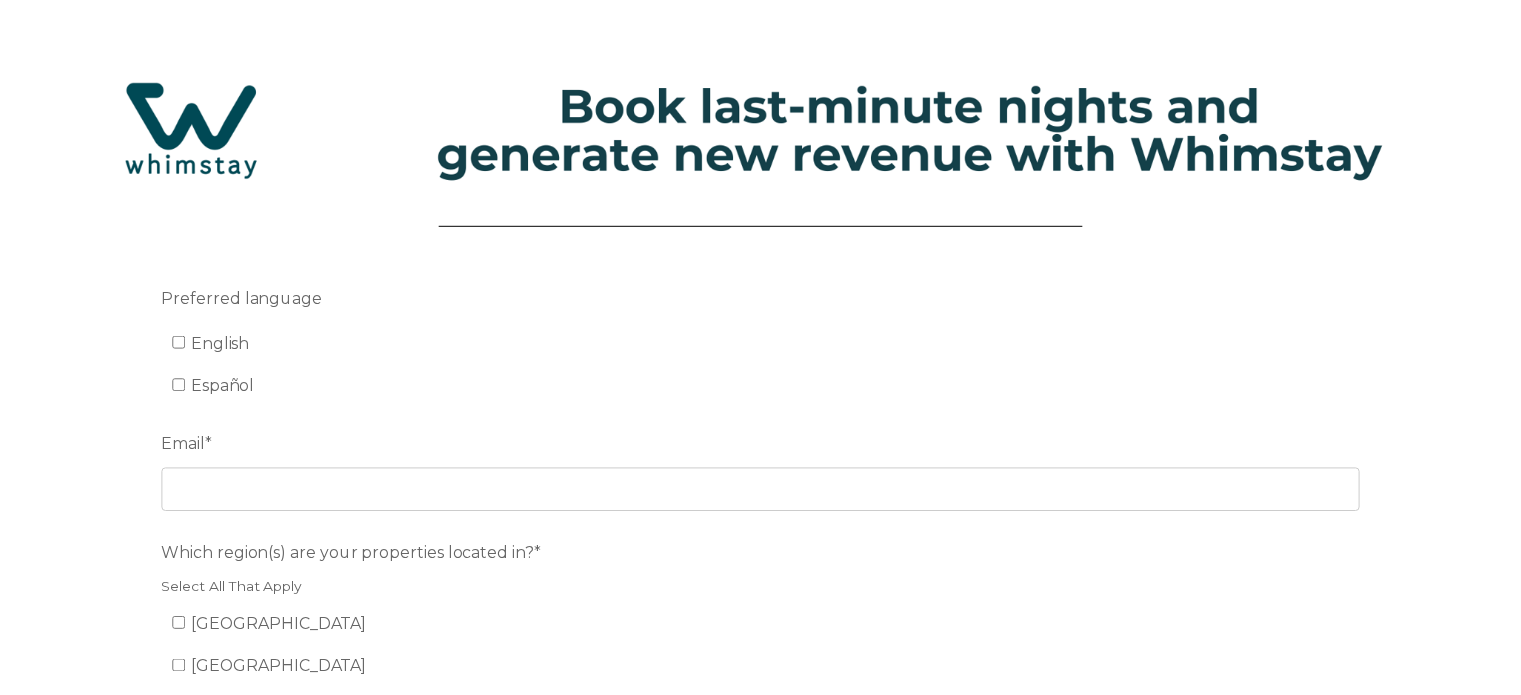 scroll, scrollTop: 0, scrollLeft: 0, axis: both 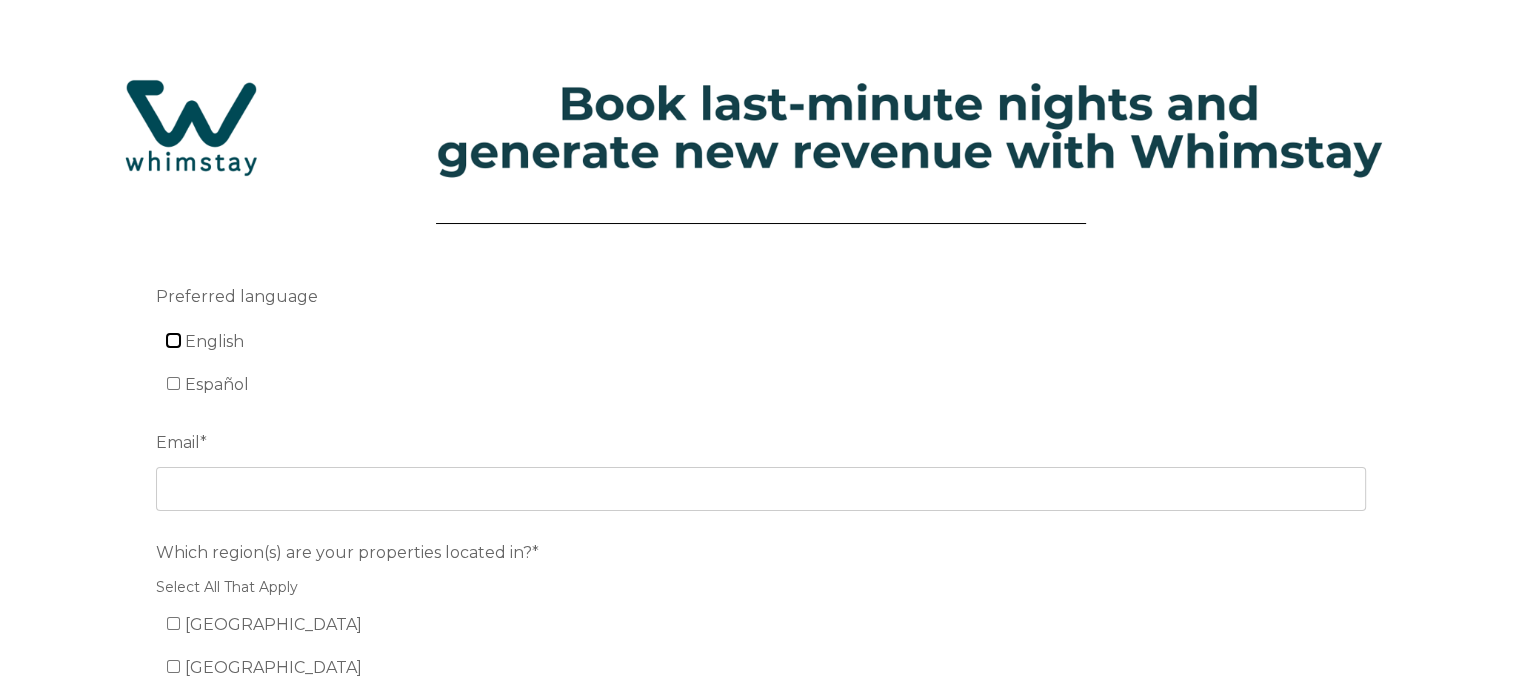 click on "English" at bounding box center (173, 340) 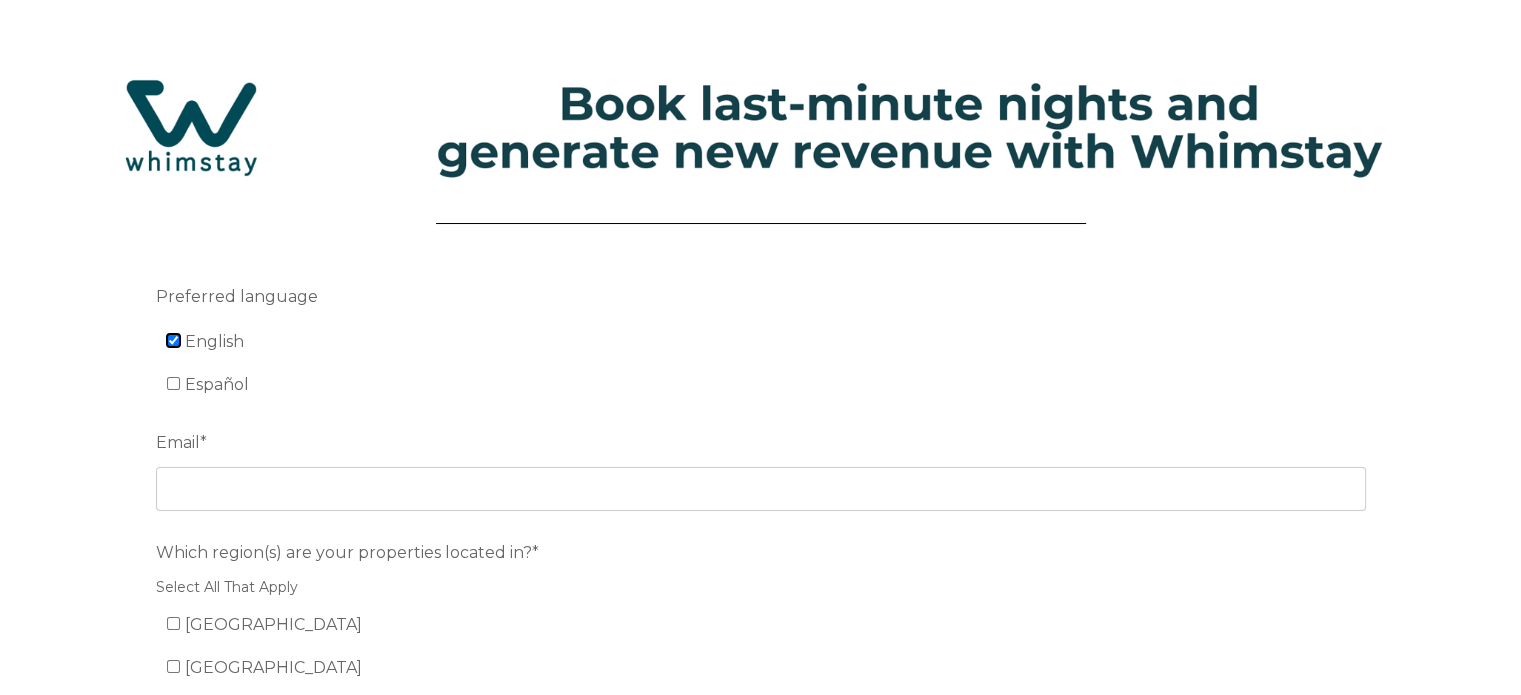 checkbox on "true" 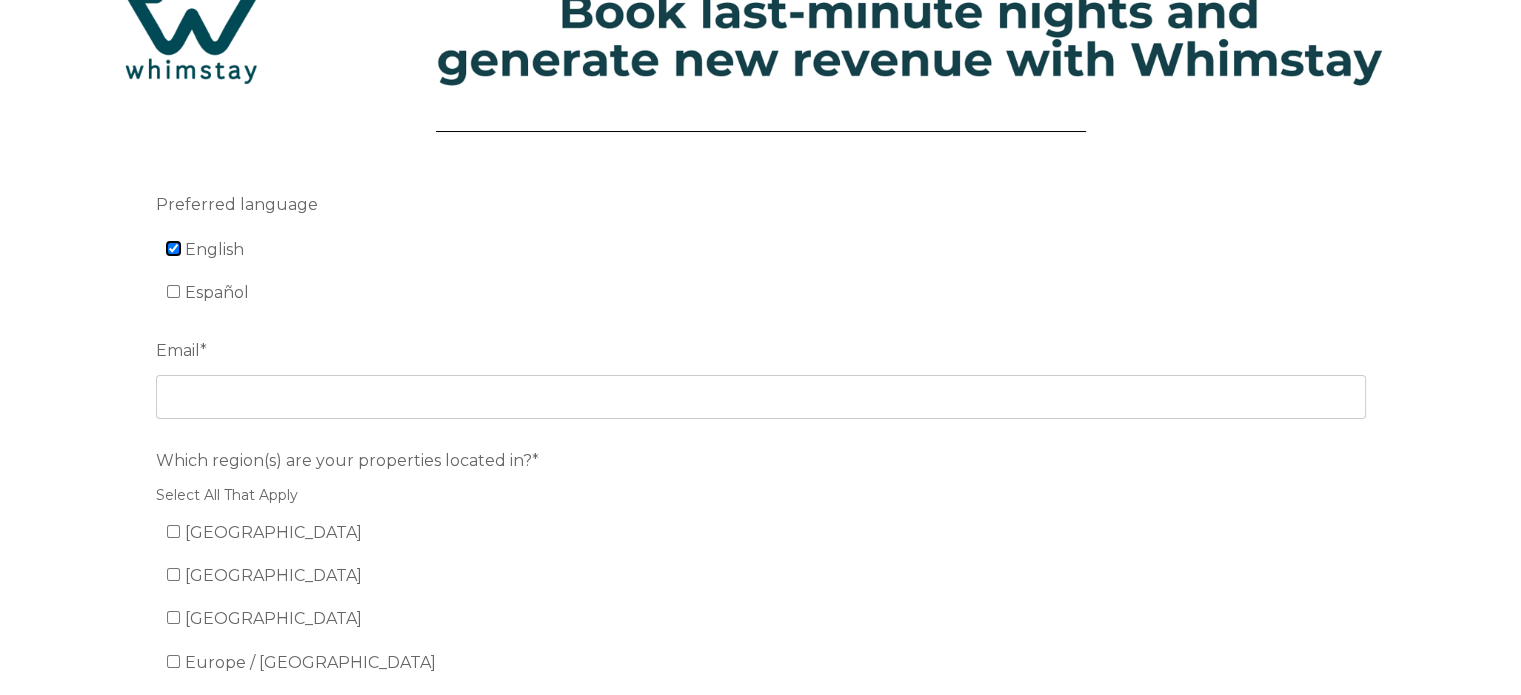 scroll, scrollTop: 300, scrollLeft: 0, axis: vertical 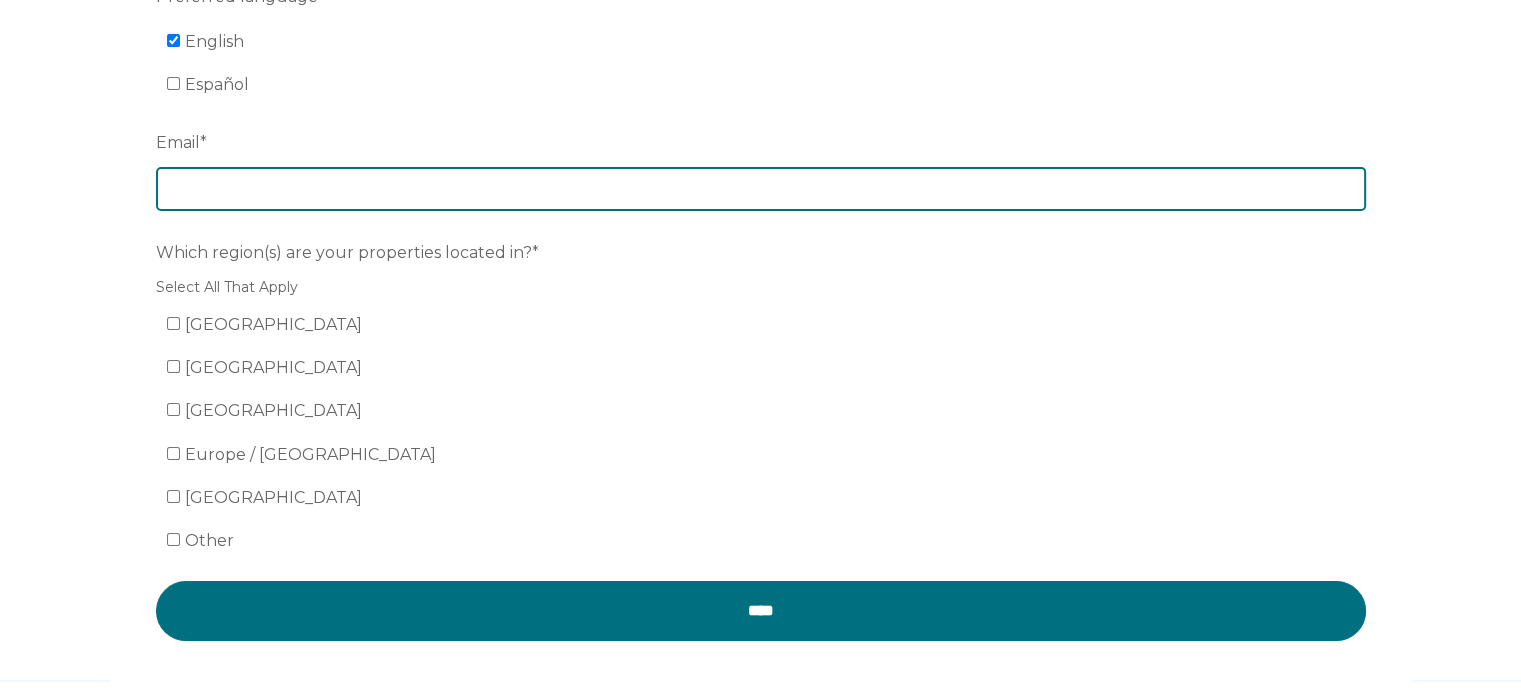 click on "Email *" at bounding box center (761, 189) 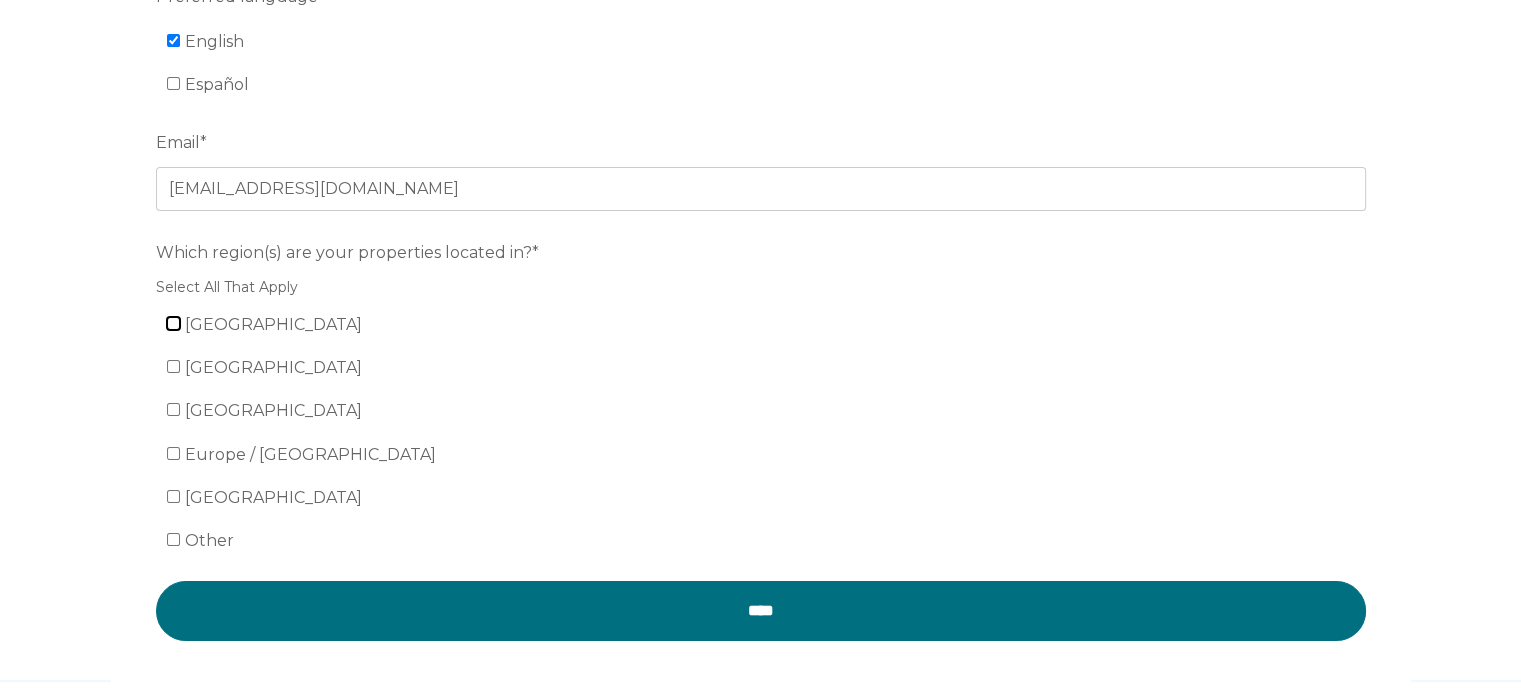 click on "[GEOGRAPHIC_DATA]" at bounding box center (173, 323) 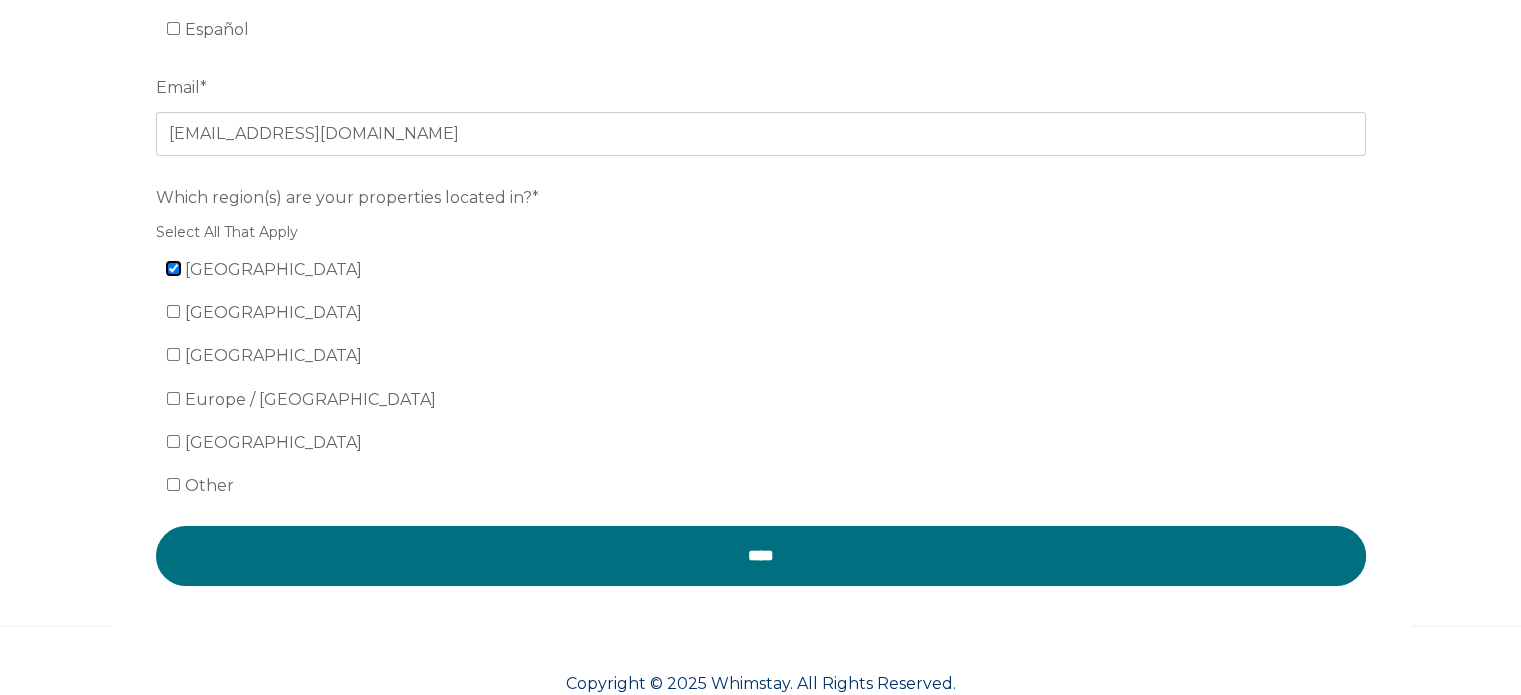scroll, scrollTop: 402, scrollLeft: 0, axis: vertical 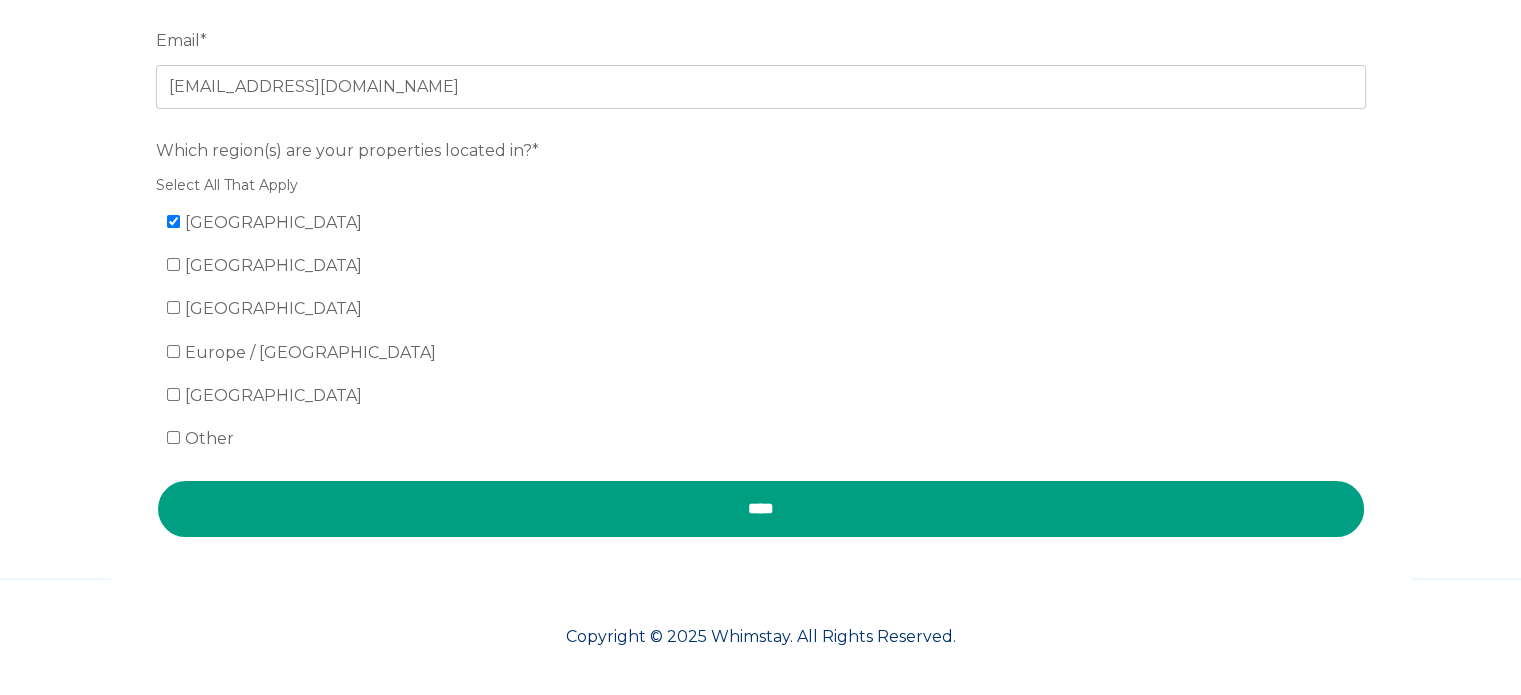click on "****" at bounding box center (761, 509) 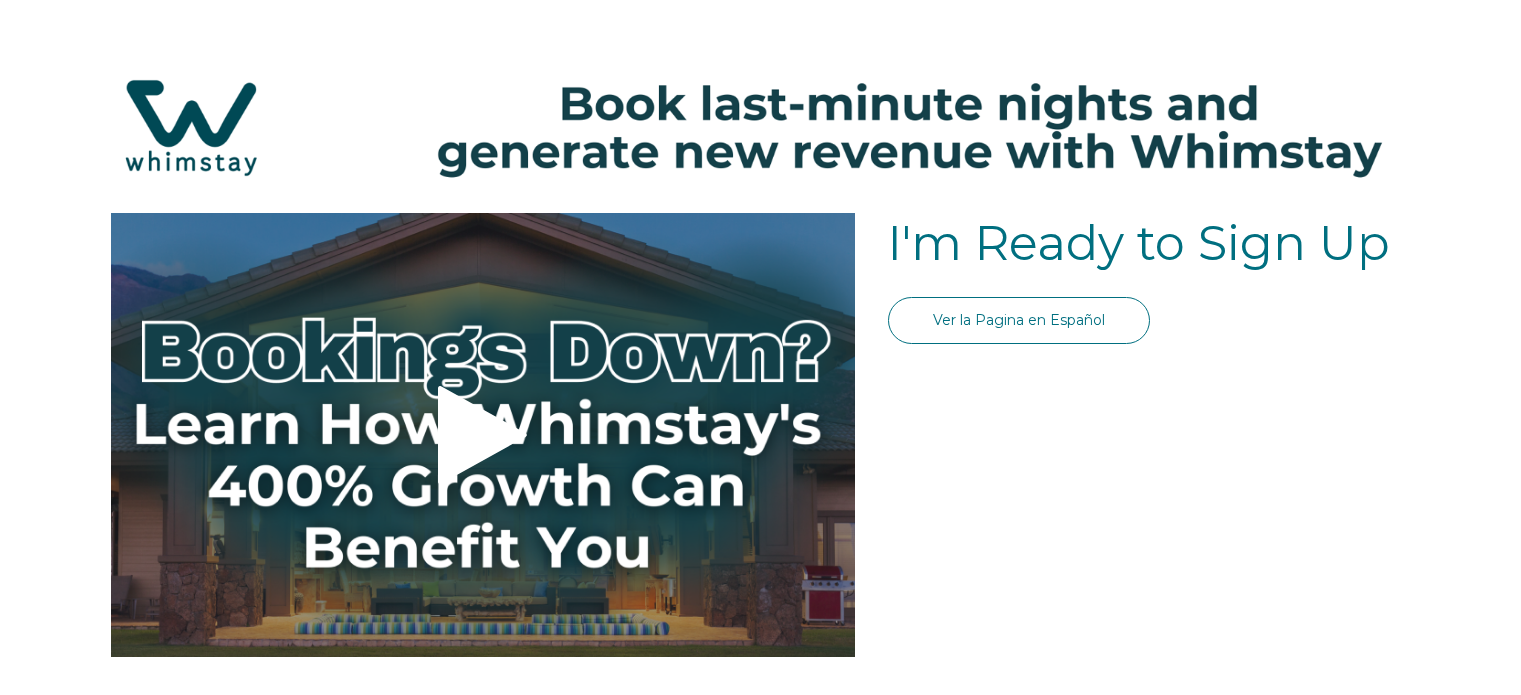 scroll, scrollTop: 0, scrollLeft: 0, axis: both 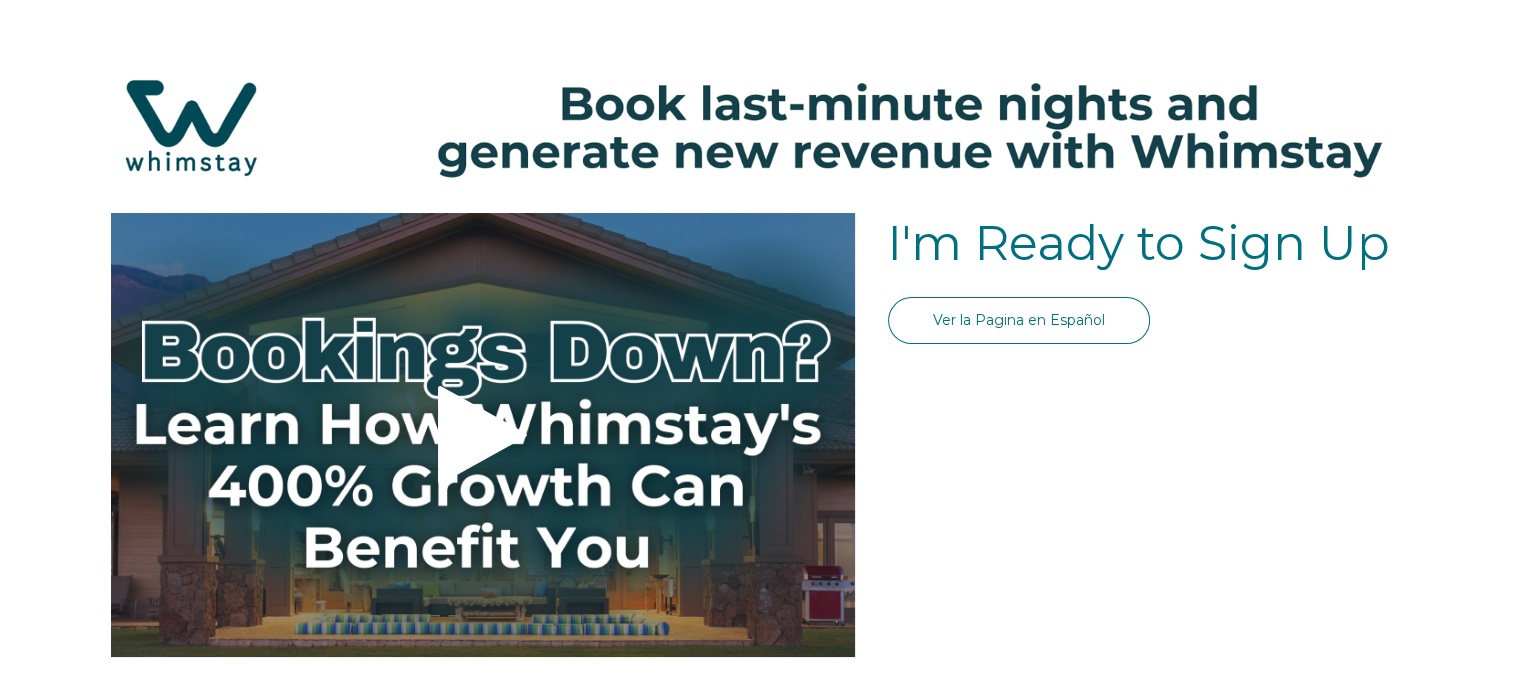 select on "US" 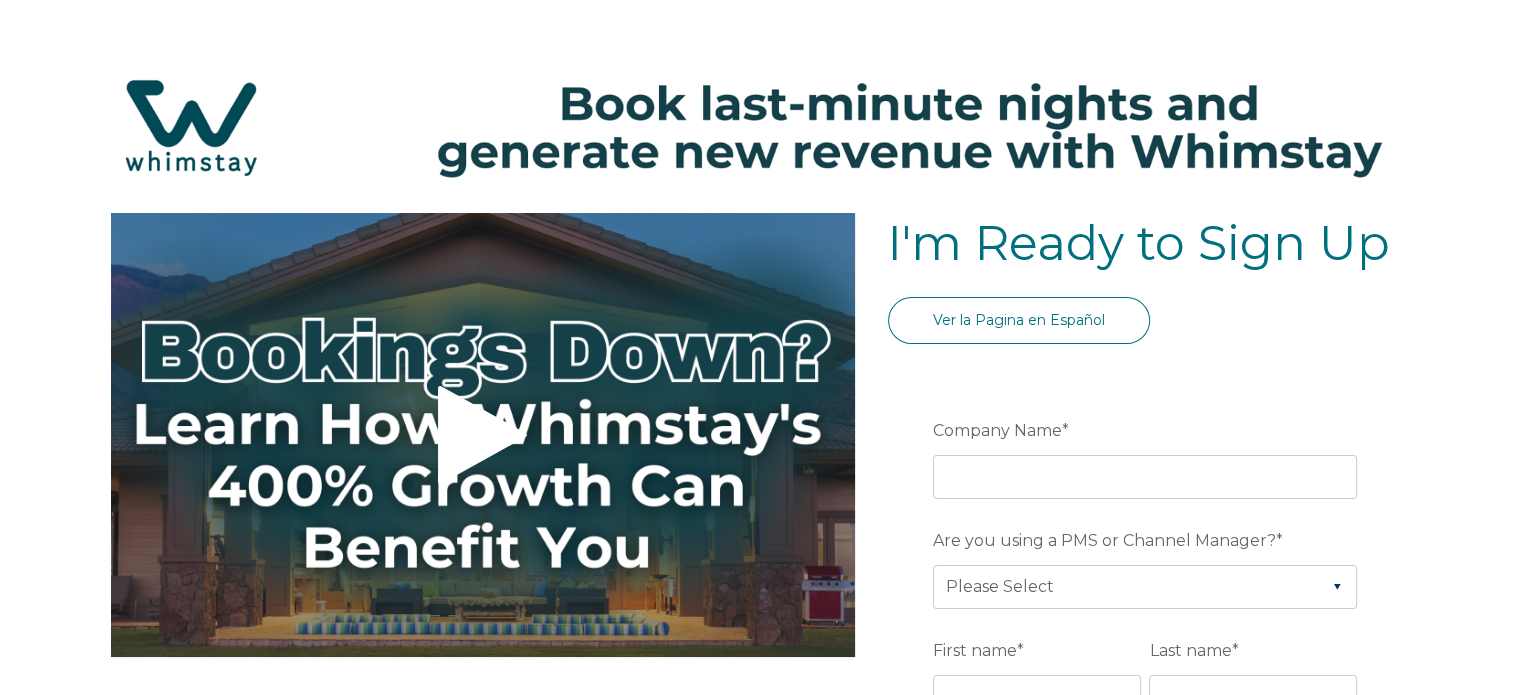scroll, scrollTop: 100, scrollLeft: 0, axis: vertical 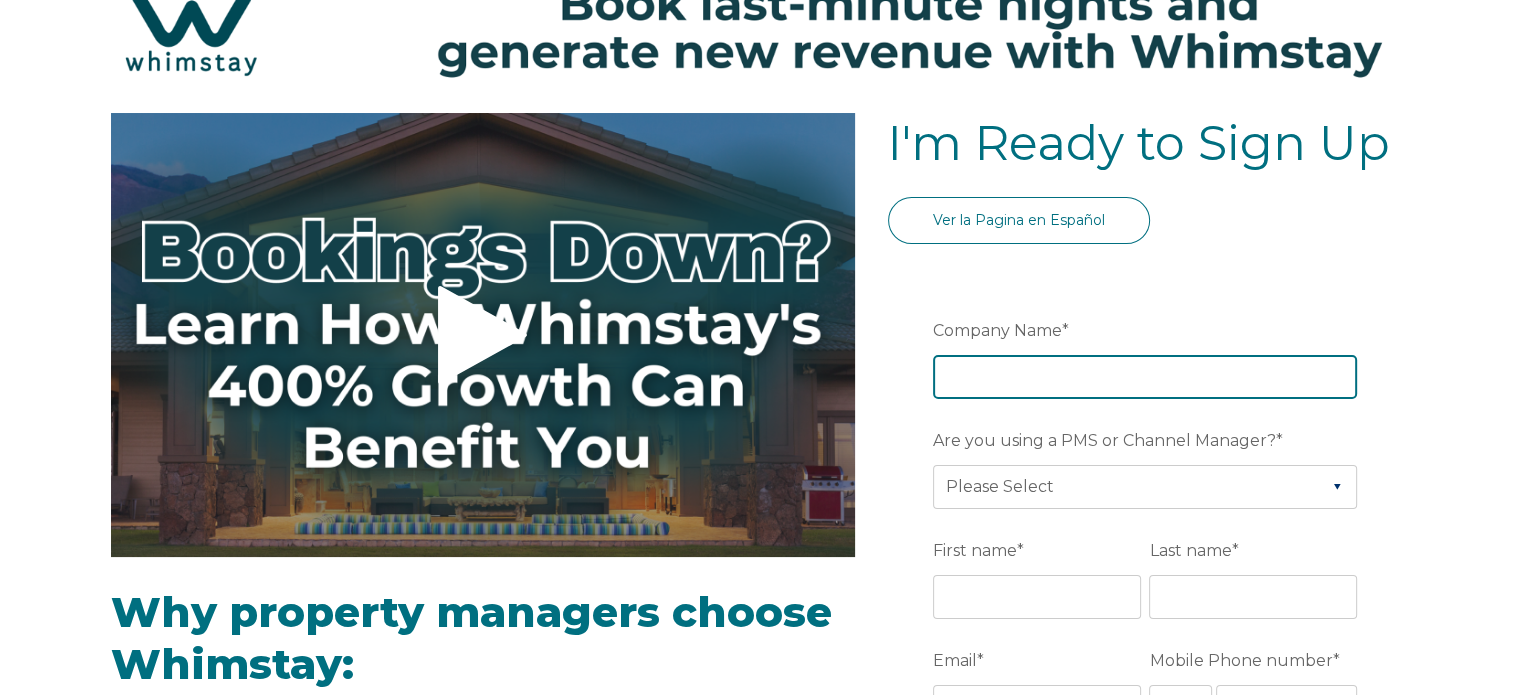 click on "Company Name *" at bounding box center [1145, 377] 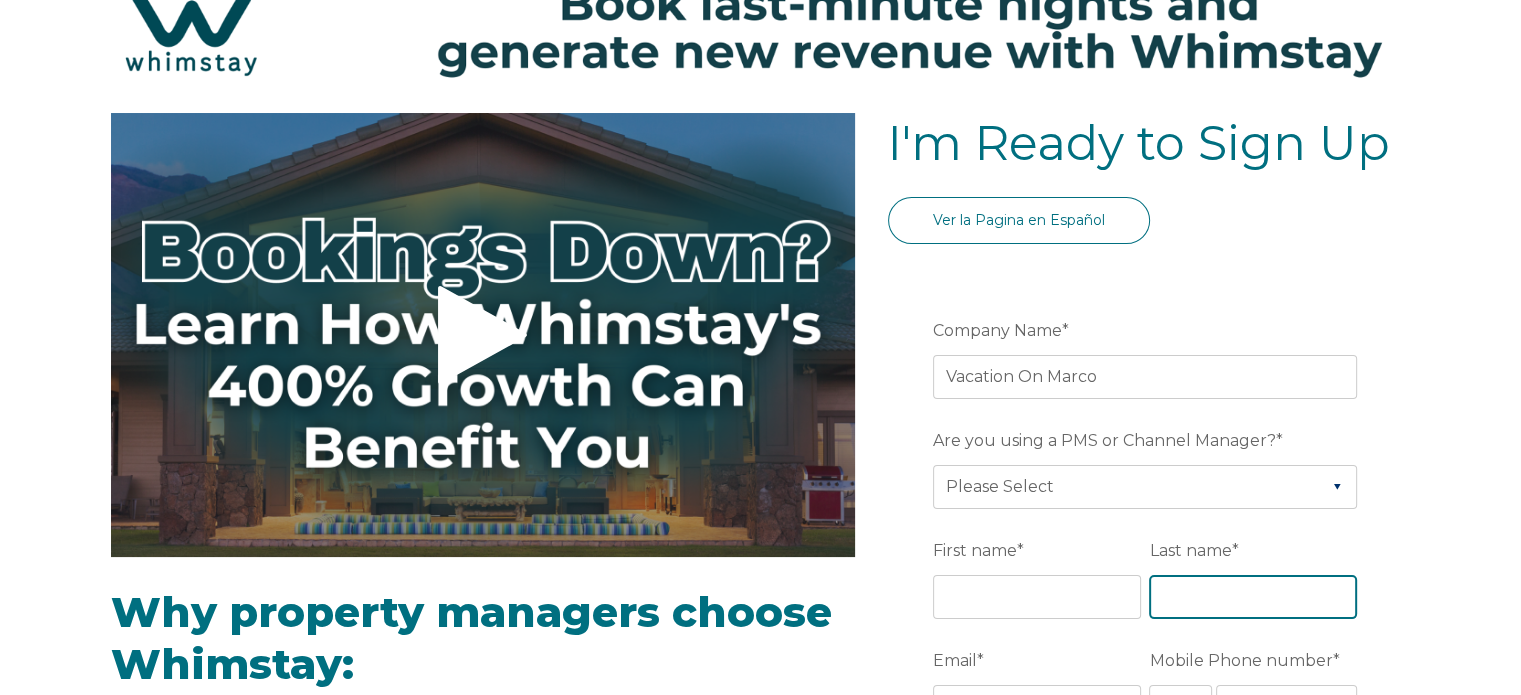 type on "VOM" 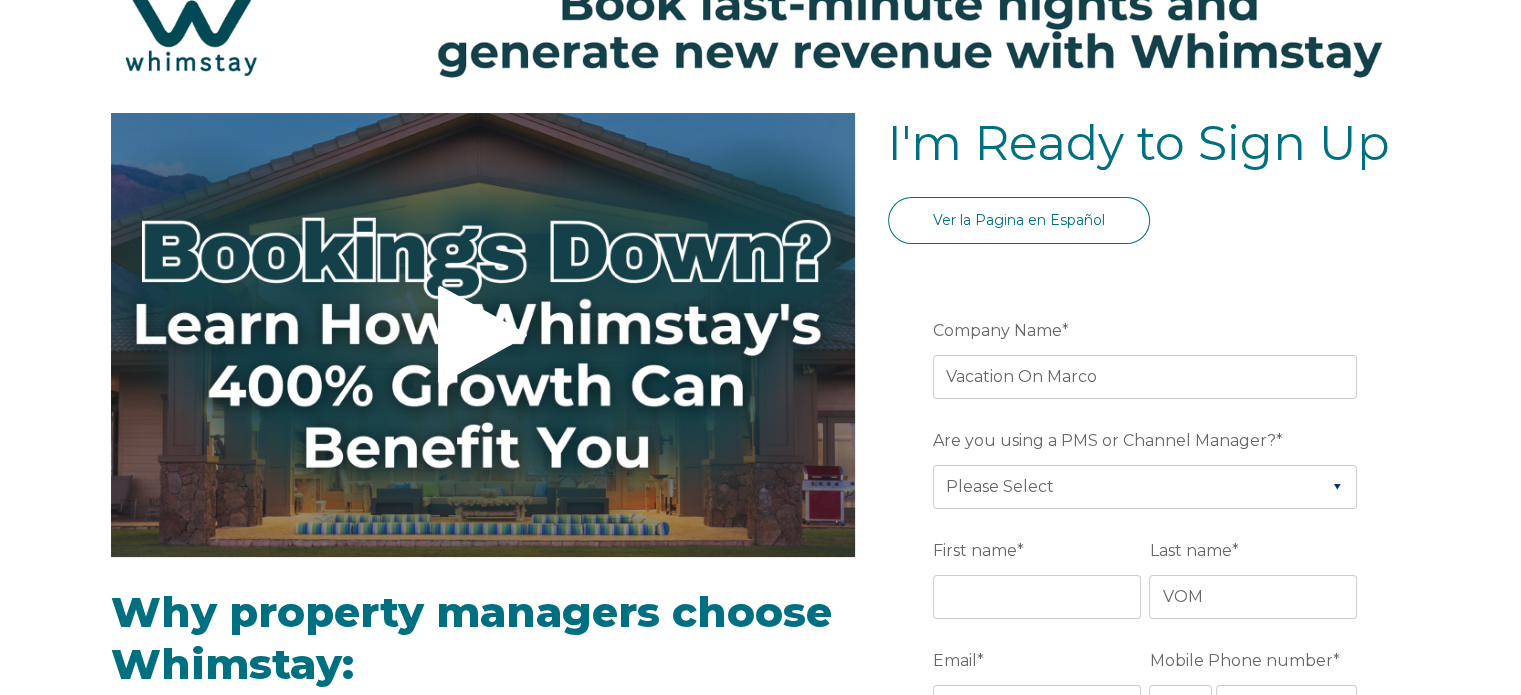 type on "Marco Island" 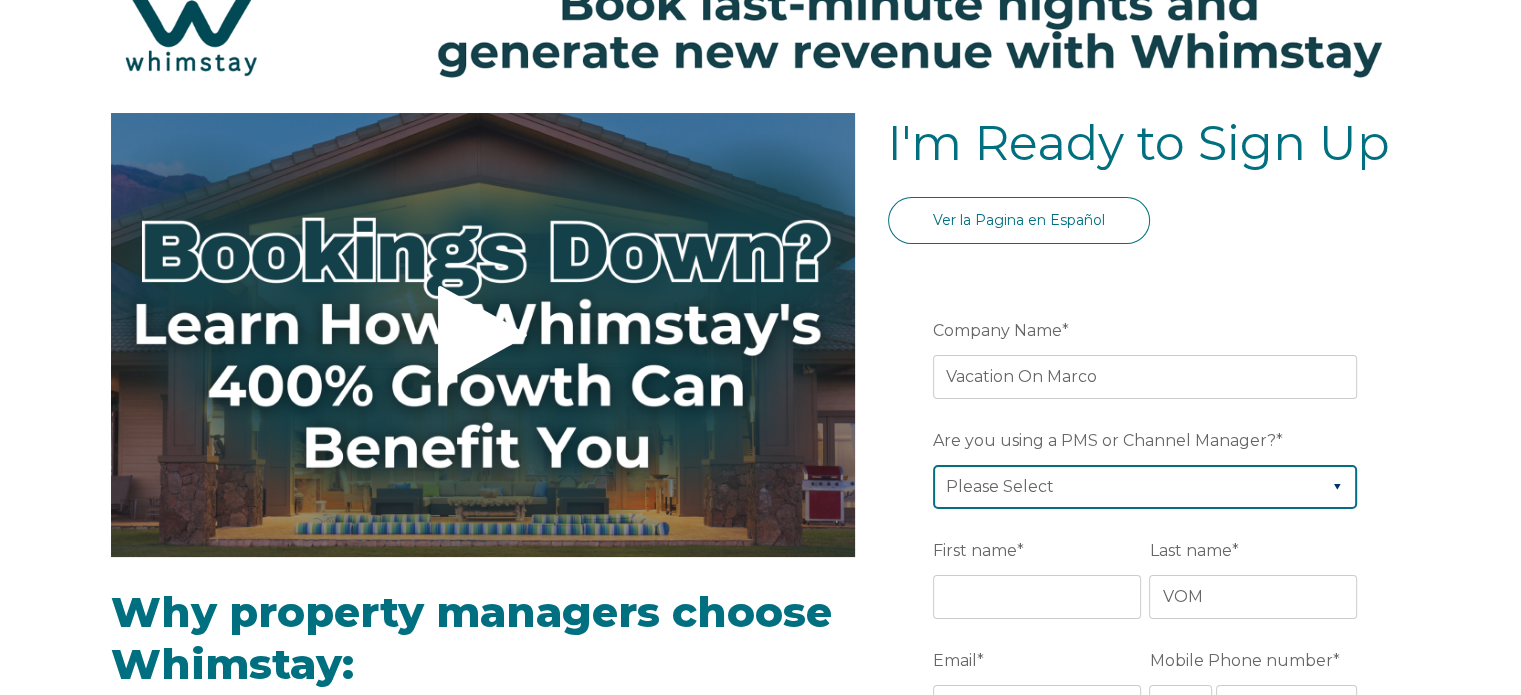 click on "Please Select Airbnb Barefoot BookingPal Boost Brightside CiiRUS Escapia Guesty Hostaway Hostfully Hostify Lodgify NextPax/NxtBeds OwnerRez PMS or CM Not Listed Rentals United/Quick Connect Streamline Track" at bounding box center (1145, 487) 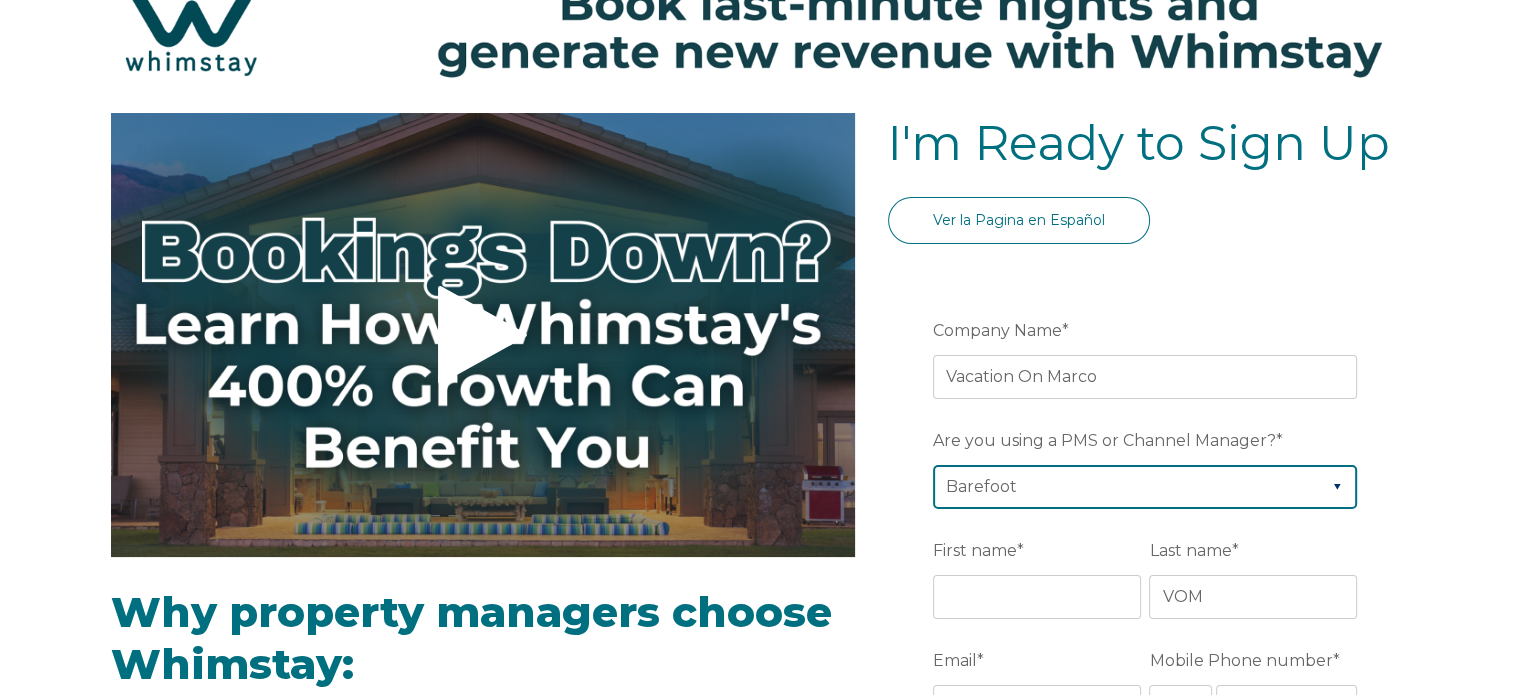 click on "Please Select Airbnb Barefoot BookingPal Boost Brightside CiiRUS Escapia Guesty Hostaway Hostfully Hostify Lodgify NextPax/NxtBeds OwnerRez PMS or CM Not Listed Rentals United/Quick Connect Streamline Track" at bounding box center (1145, 487) 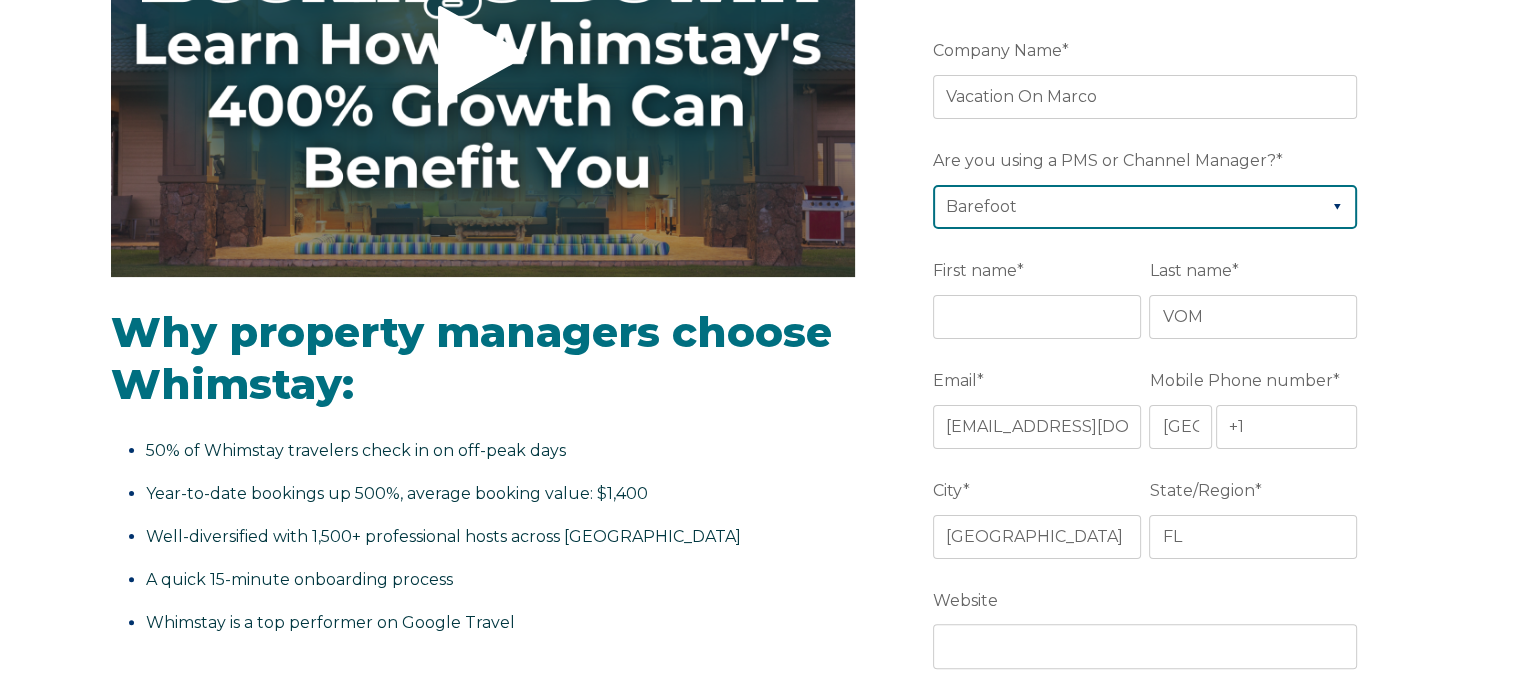 scroll, scrollTop: 400, scrollLeft: 0, axis: vertical 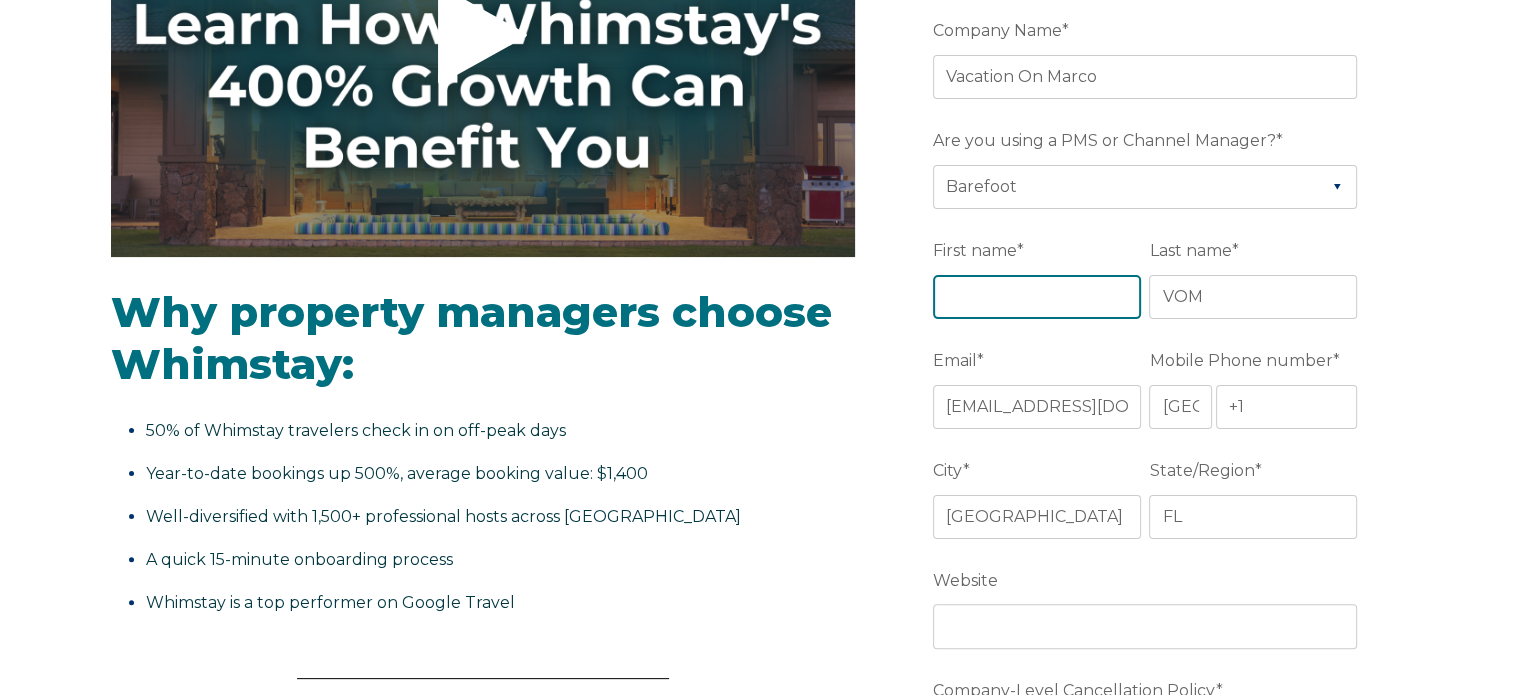 click on "First name *" at bounding box center (1037, 297) 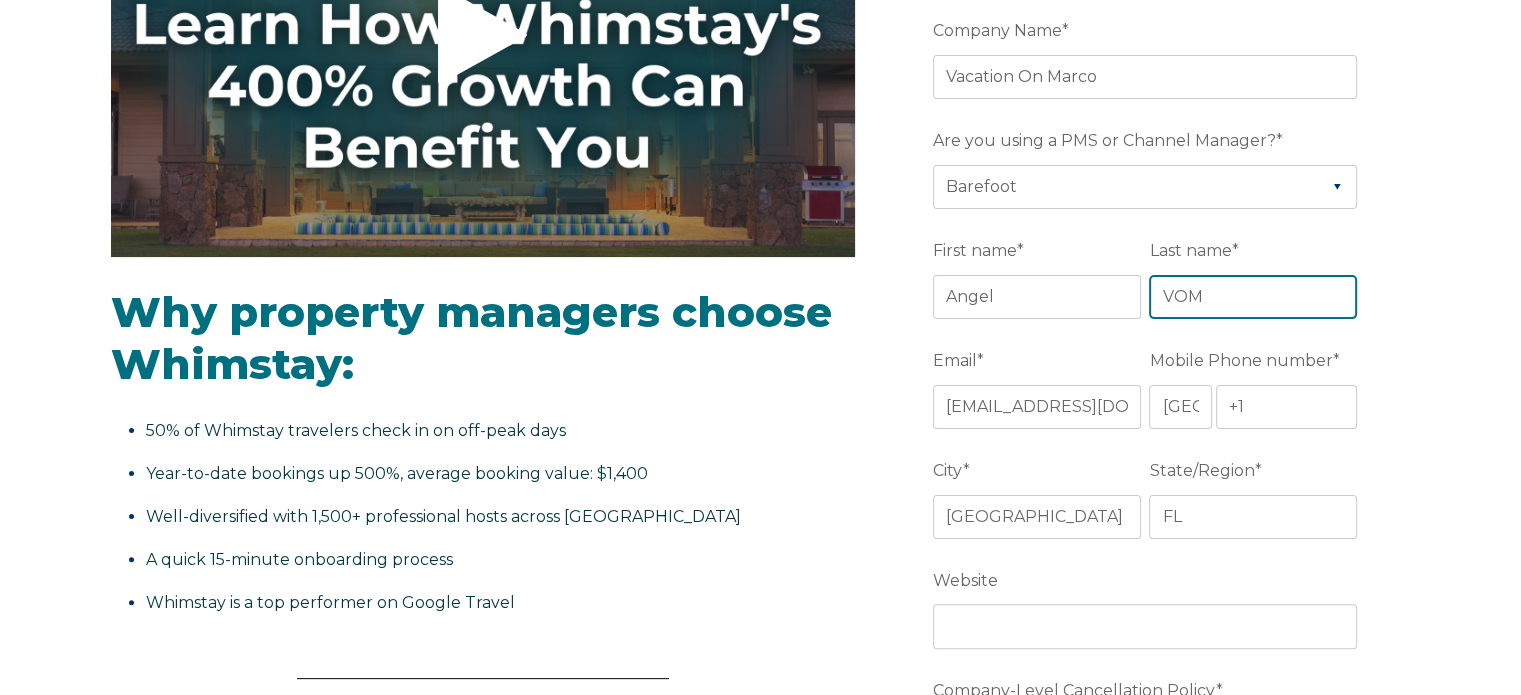 click on "VOM" at bounding box center (1253, 297) 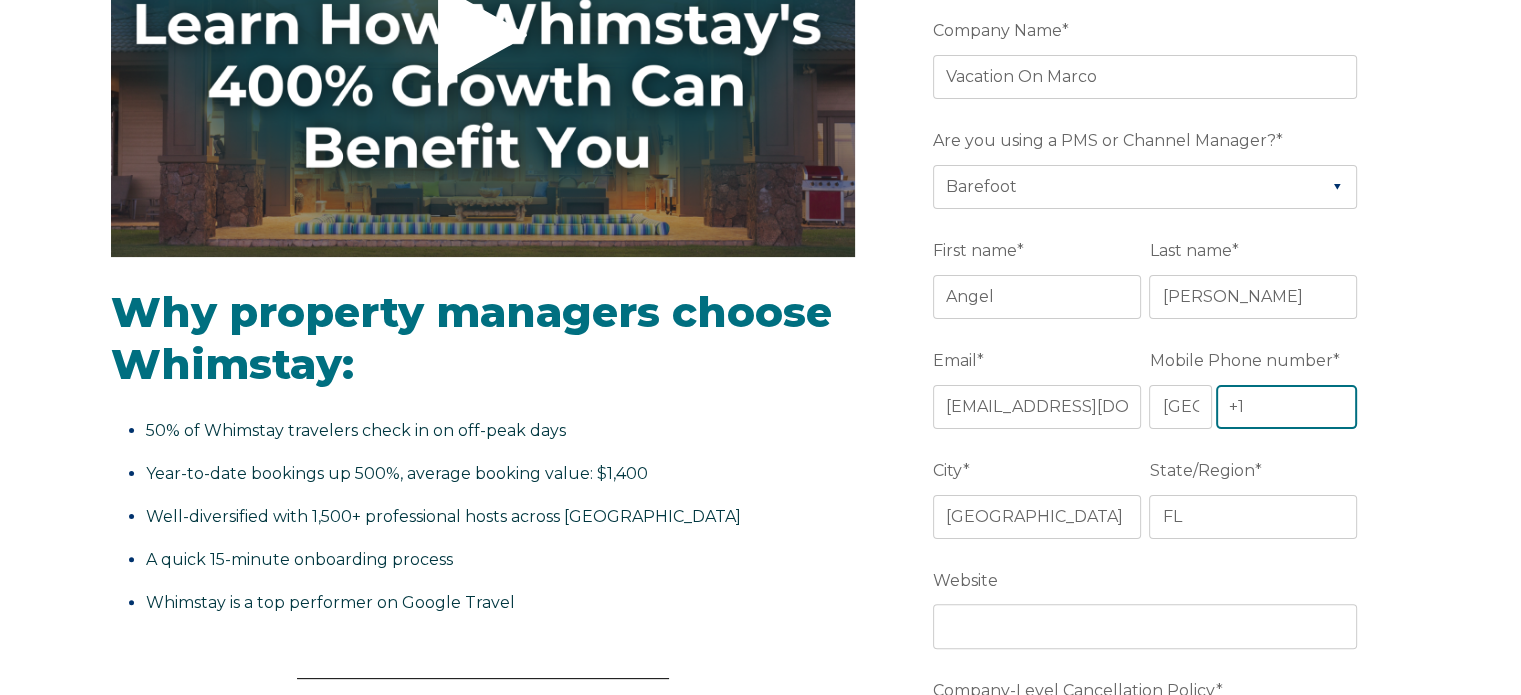 click on "+1" at bounding box center (1287, 407) 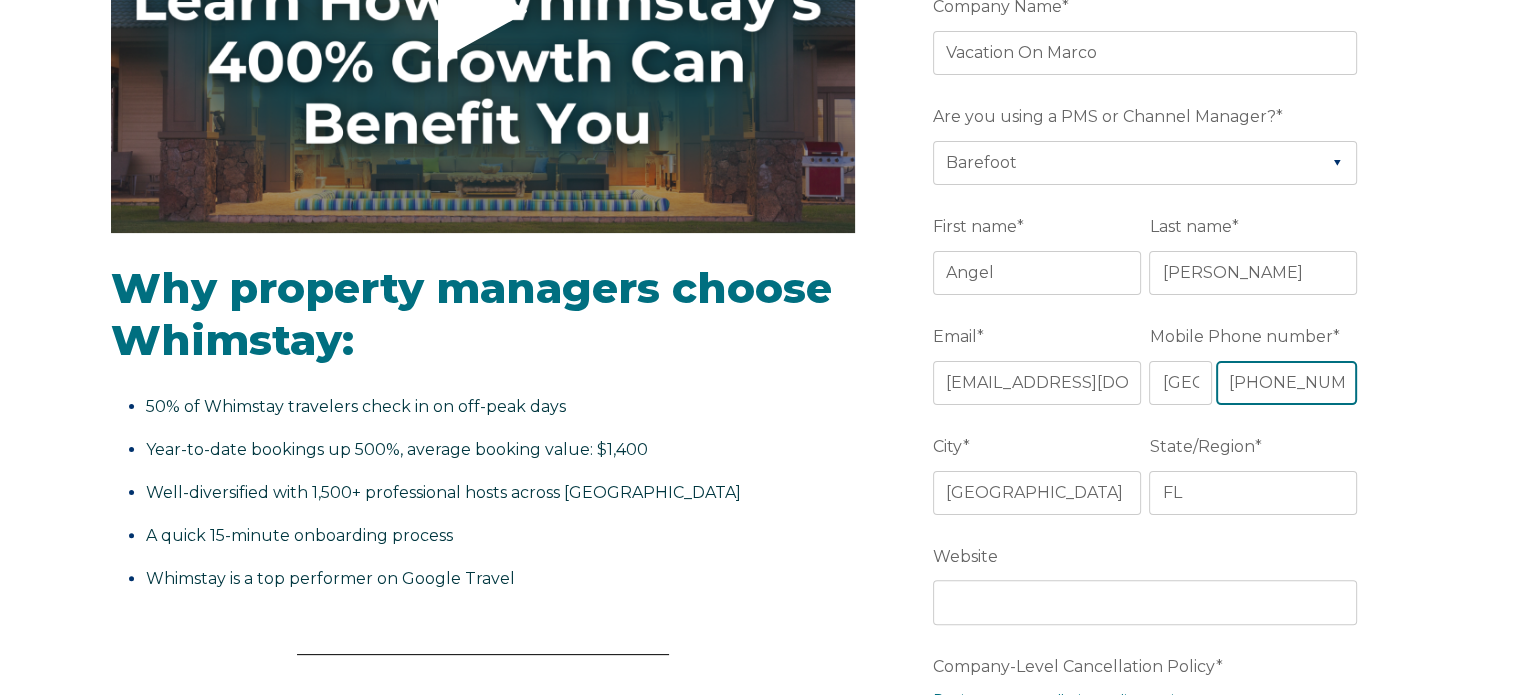 scroll, scrollTop: 600, scrollLeft: 0, axis: vertical 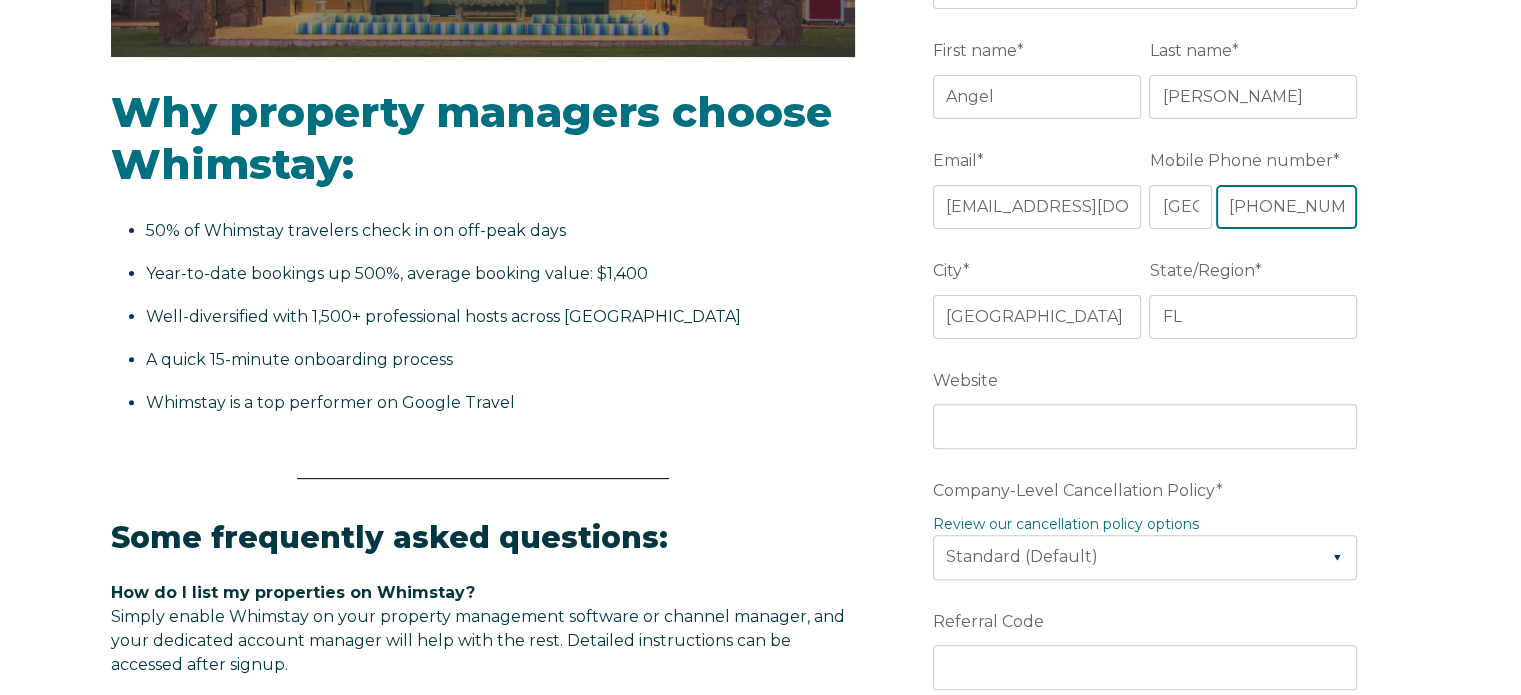 type on "+1 2393947653" 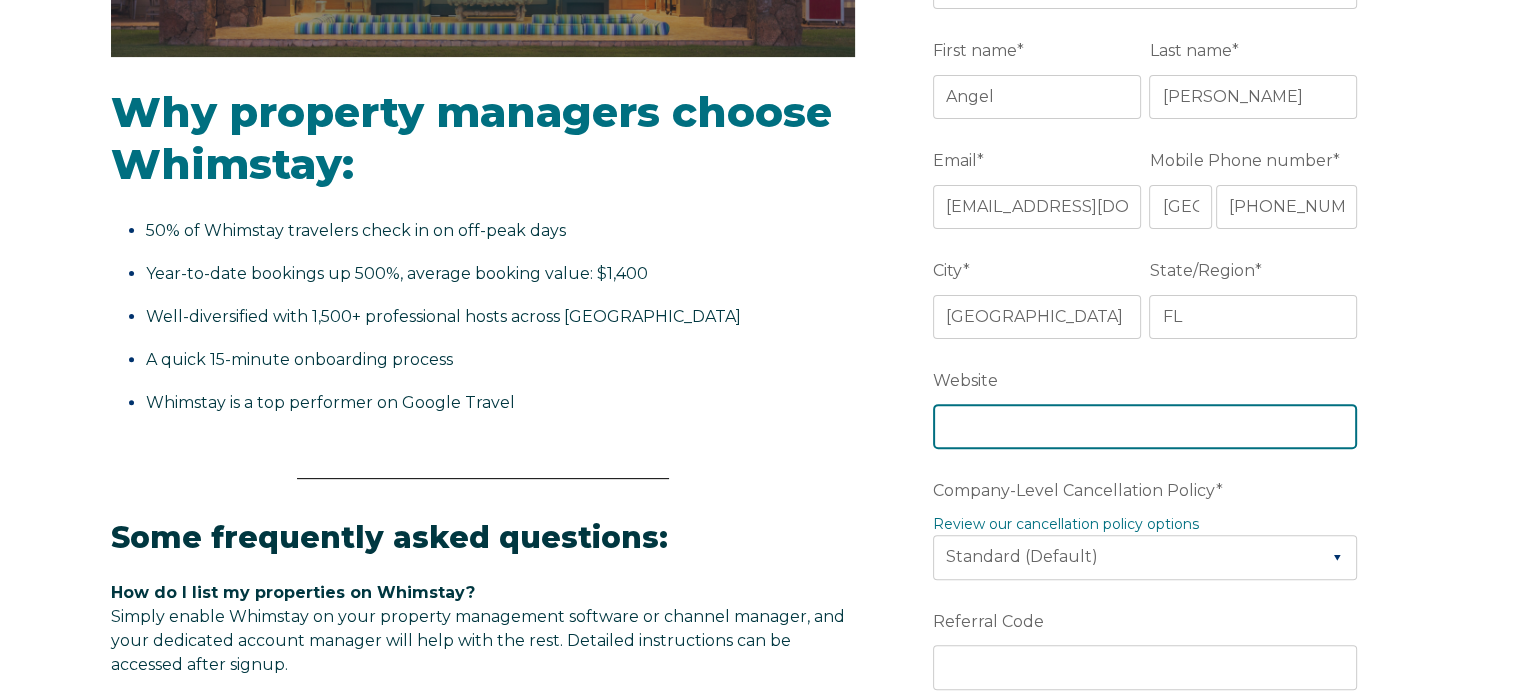 click on "Website" at bounding box center [1145, 426] 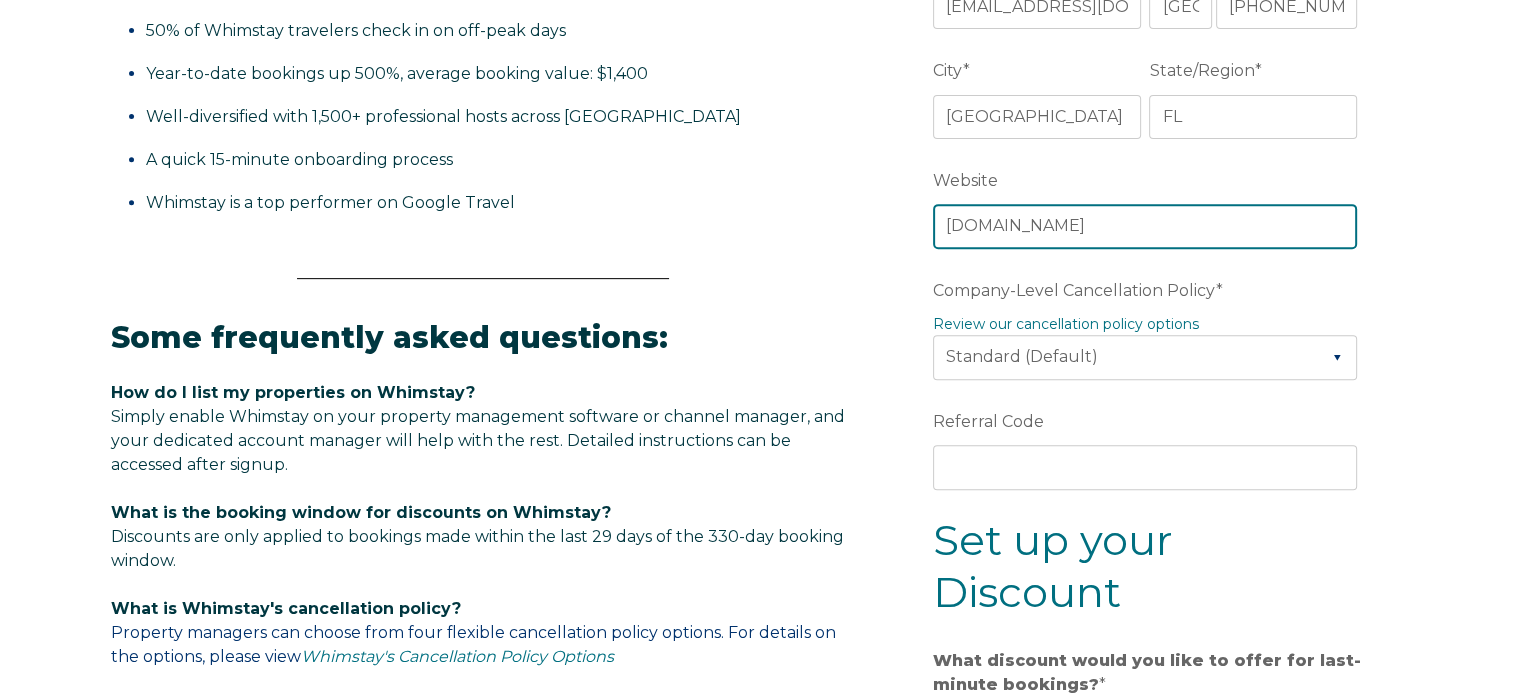 scroll, scrollTop: 900, scrollLeft: 0, axis: vertical 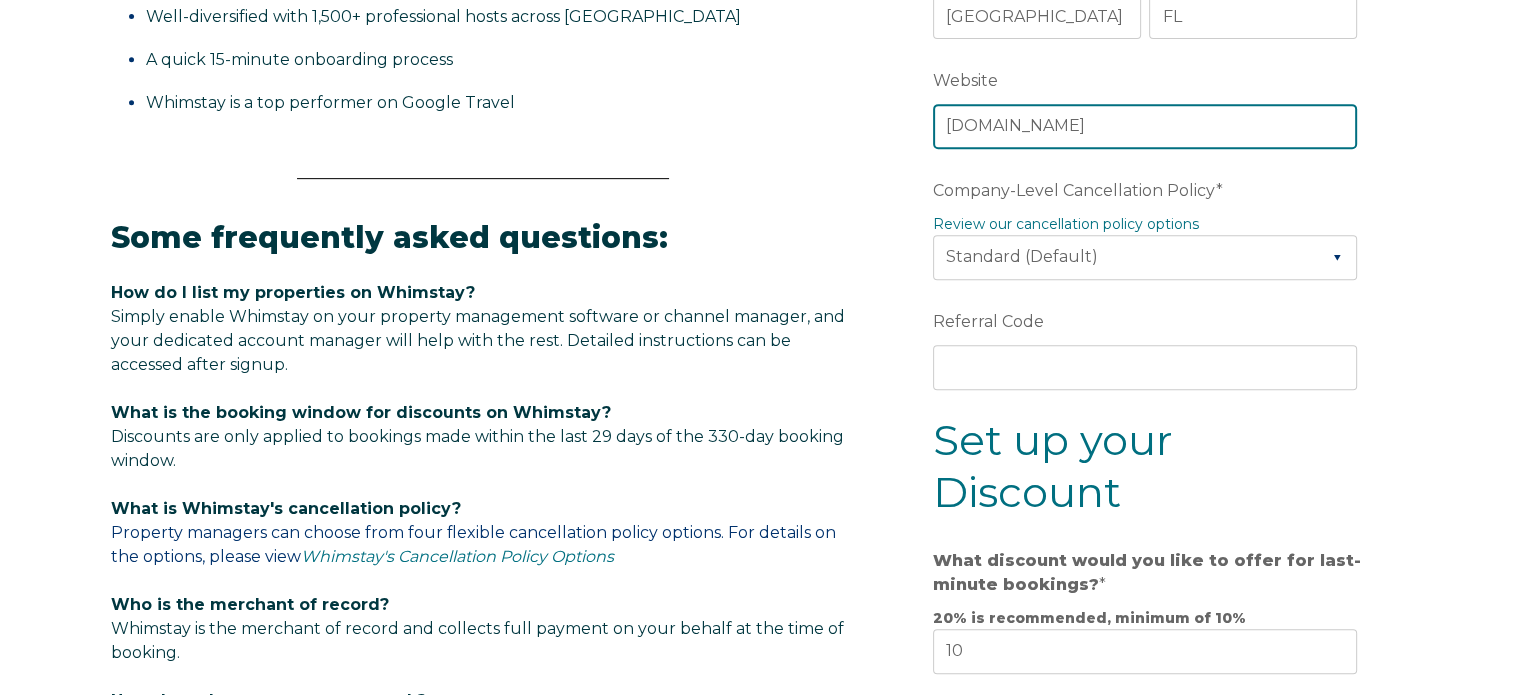 type on "vacationonmarco.com" 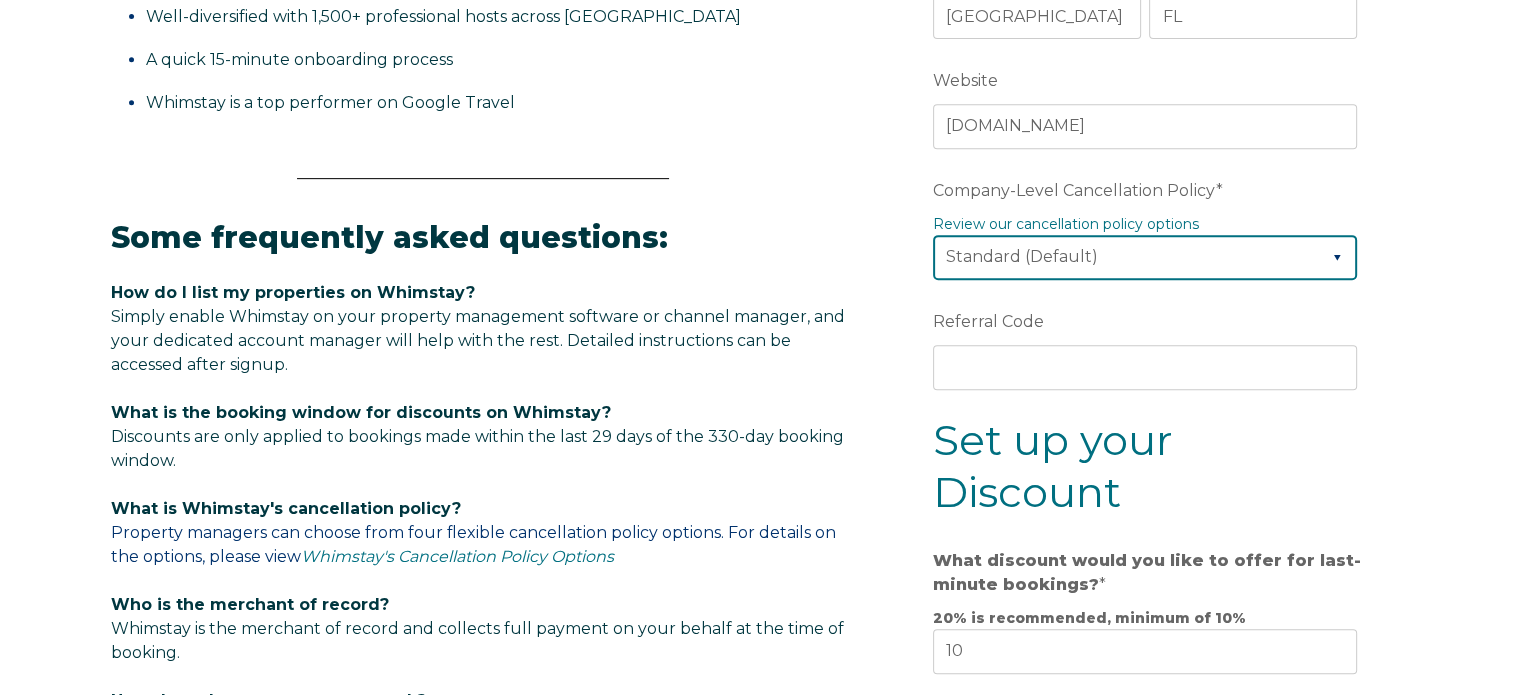 click on "Please Select Partial Standard (Default) Moderate Strict" at bounding box center [1145, 257] 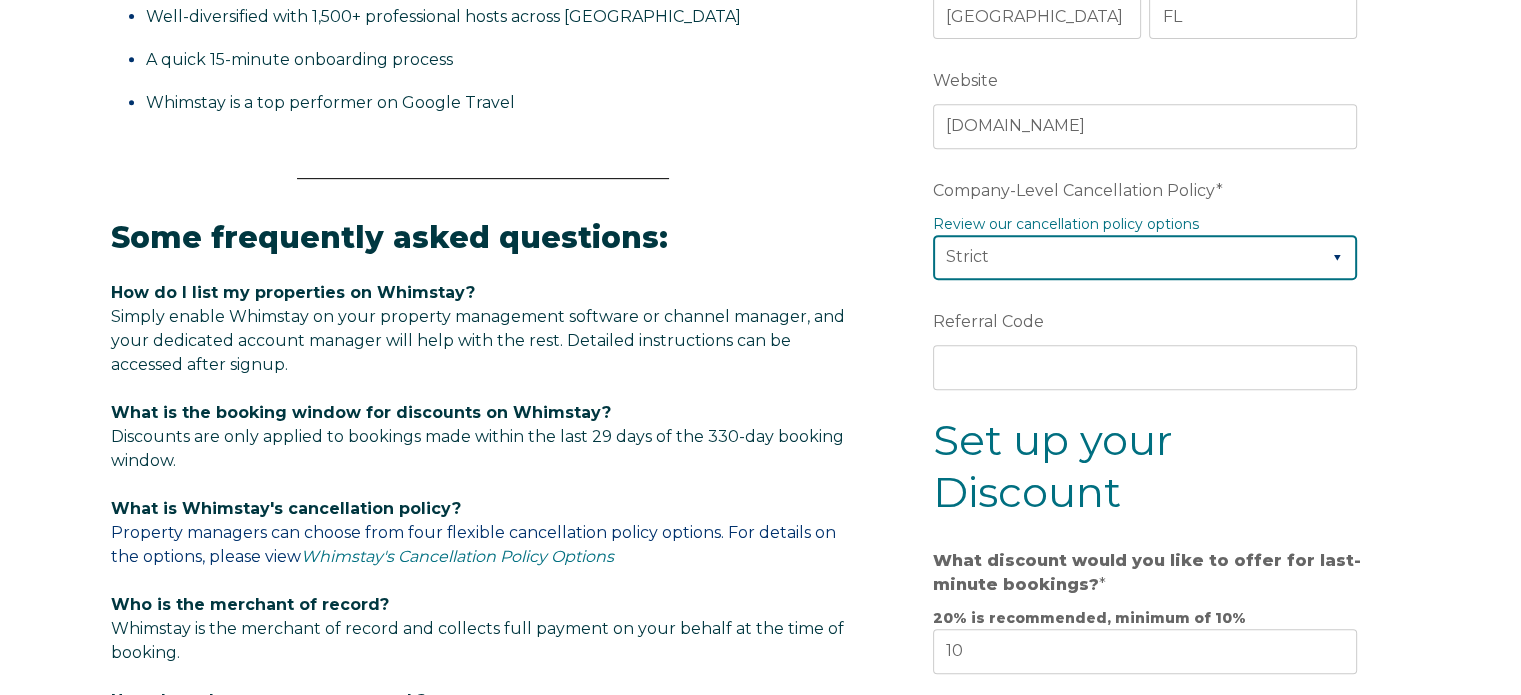 click on "Please Select Partial Standard (Default) Moderate Strict" at bounding box center [1145, 257] 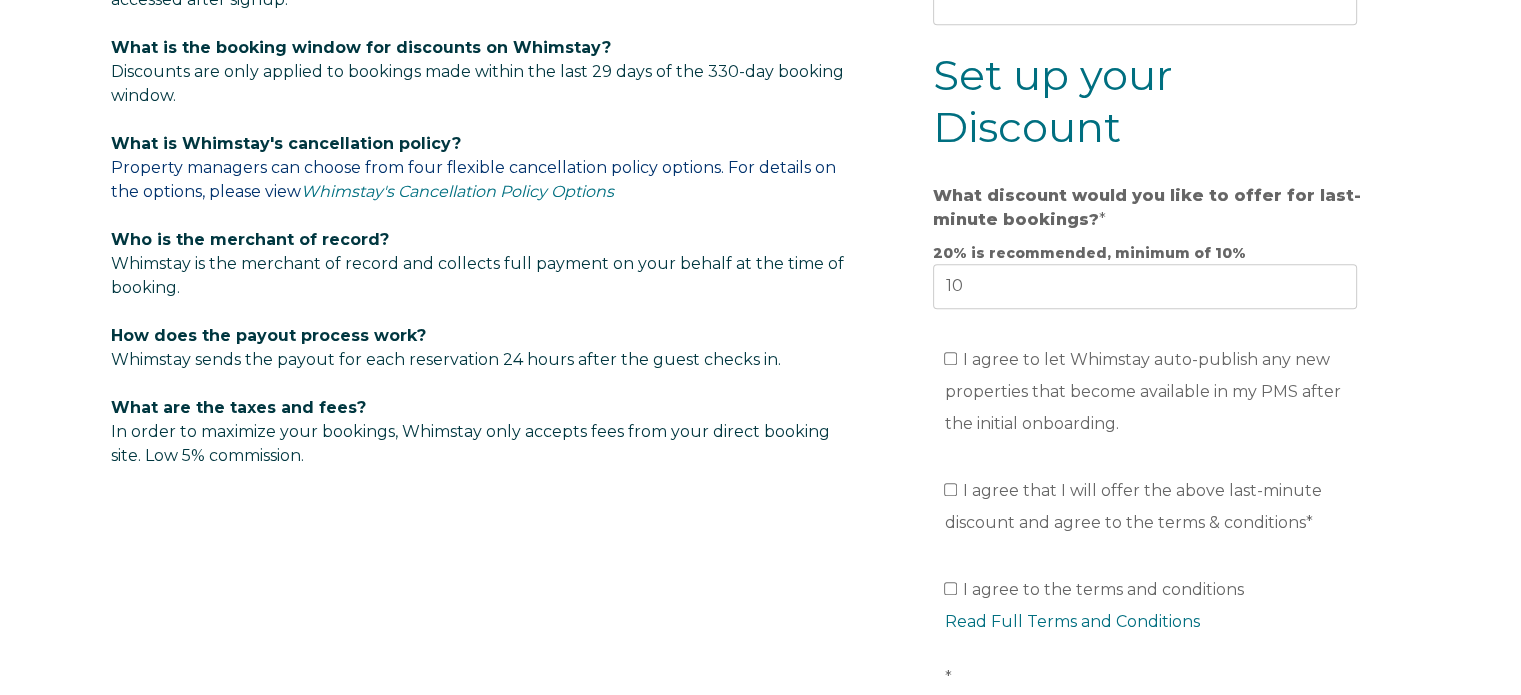 scroll, scrollTop: 1300, scrollLeft: 0, axis: vertical 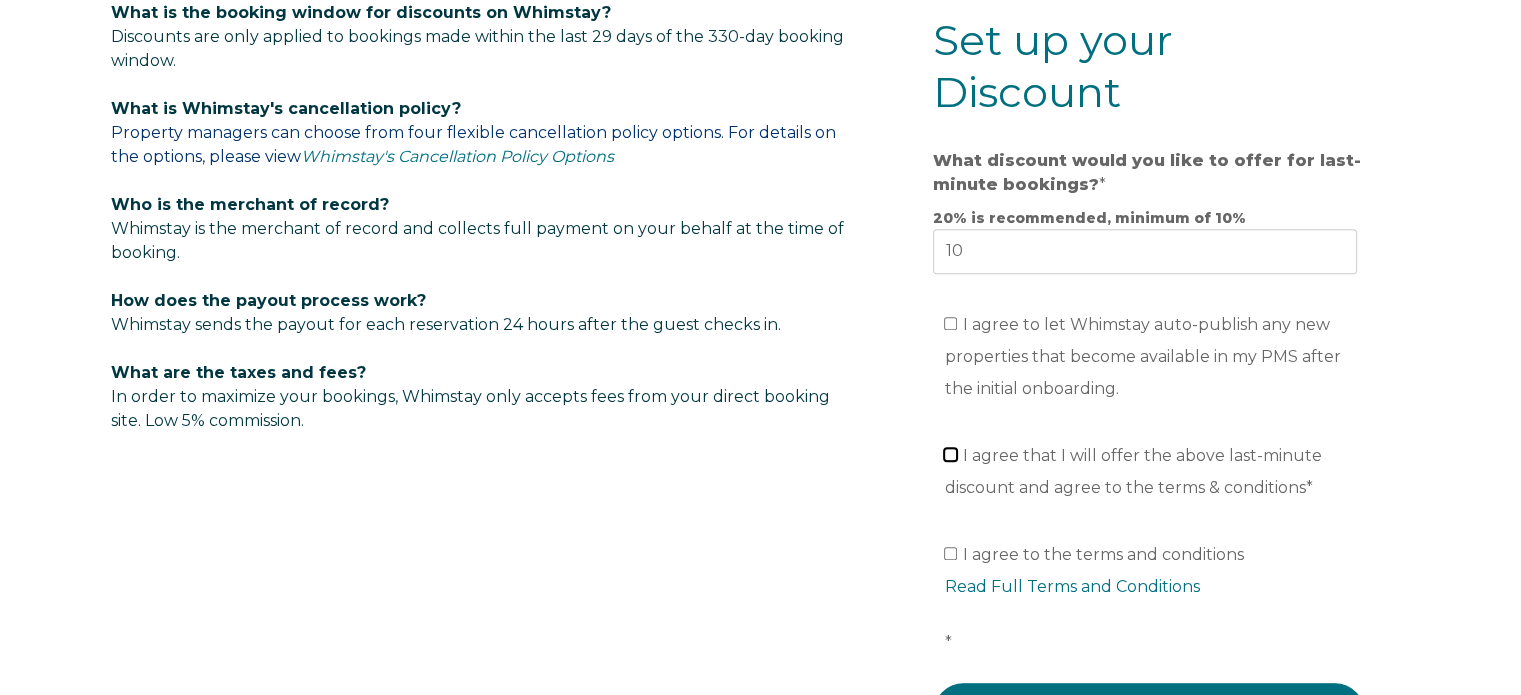 click on "I agree that I will offer the above last-minute discount and agree to the terms & conditions *" at bounding box center [950, 454] 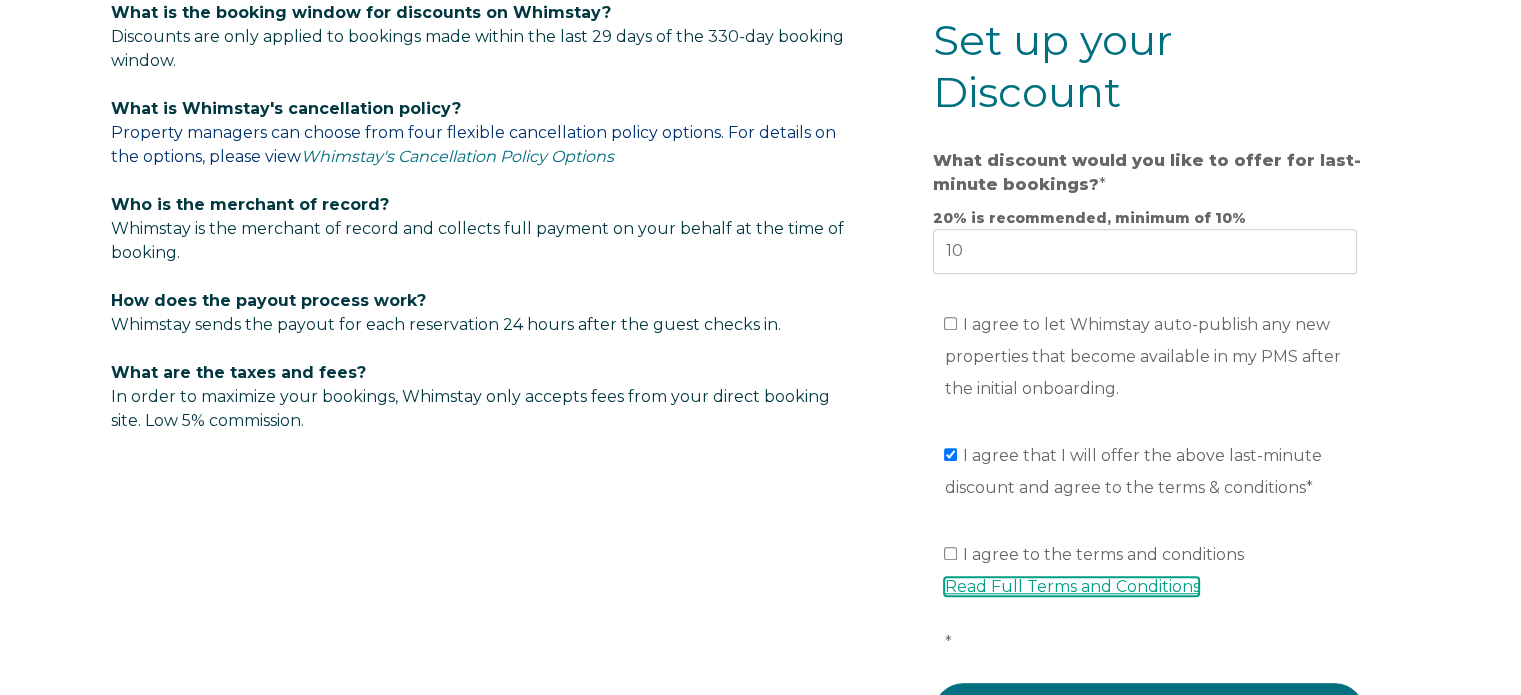 click on "Read Full Terms and Conditions" at bounding box center (1071, 586) 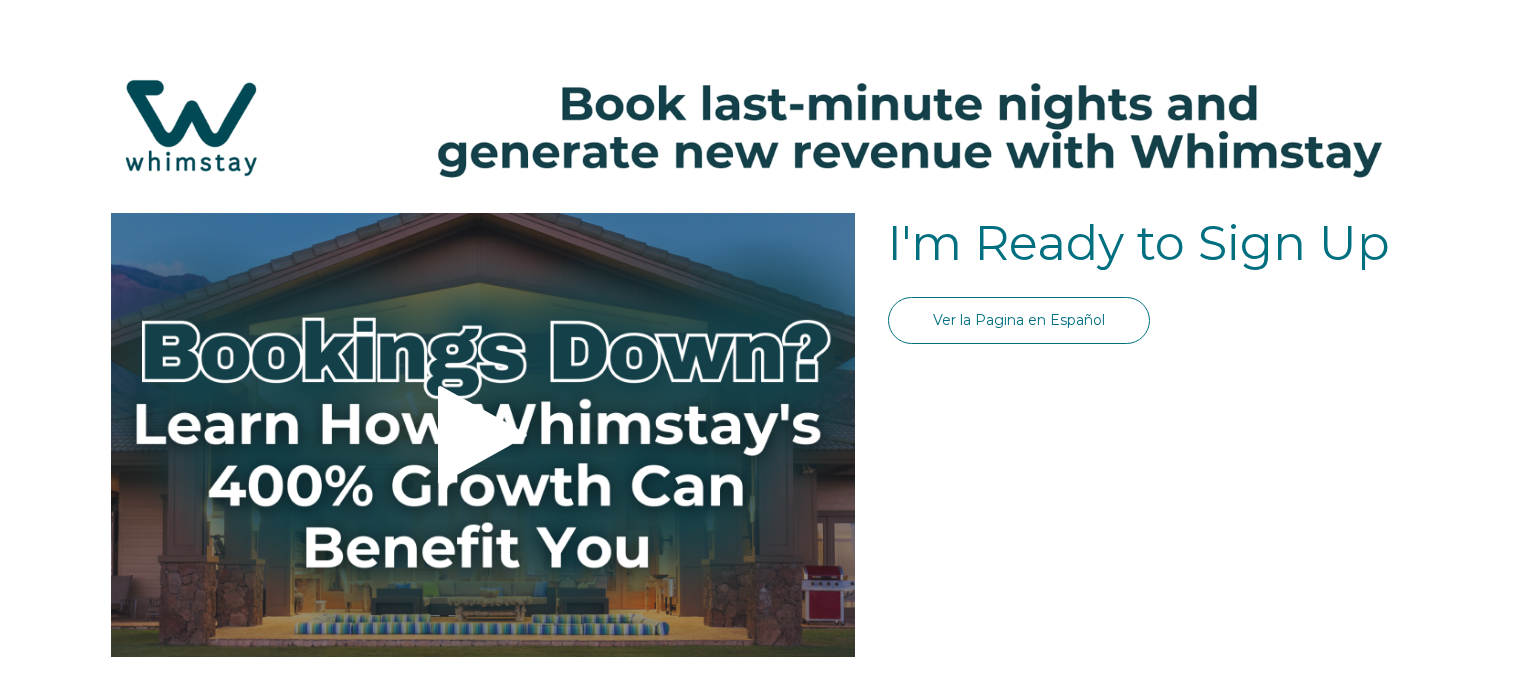 scroll, scrollTop: 1259, scrollLeft: 0, axis: vertical 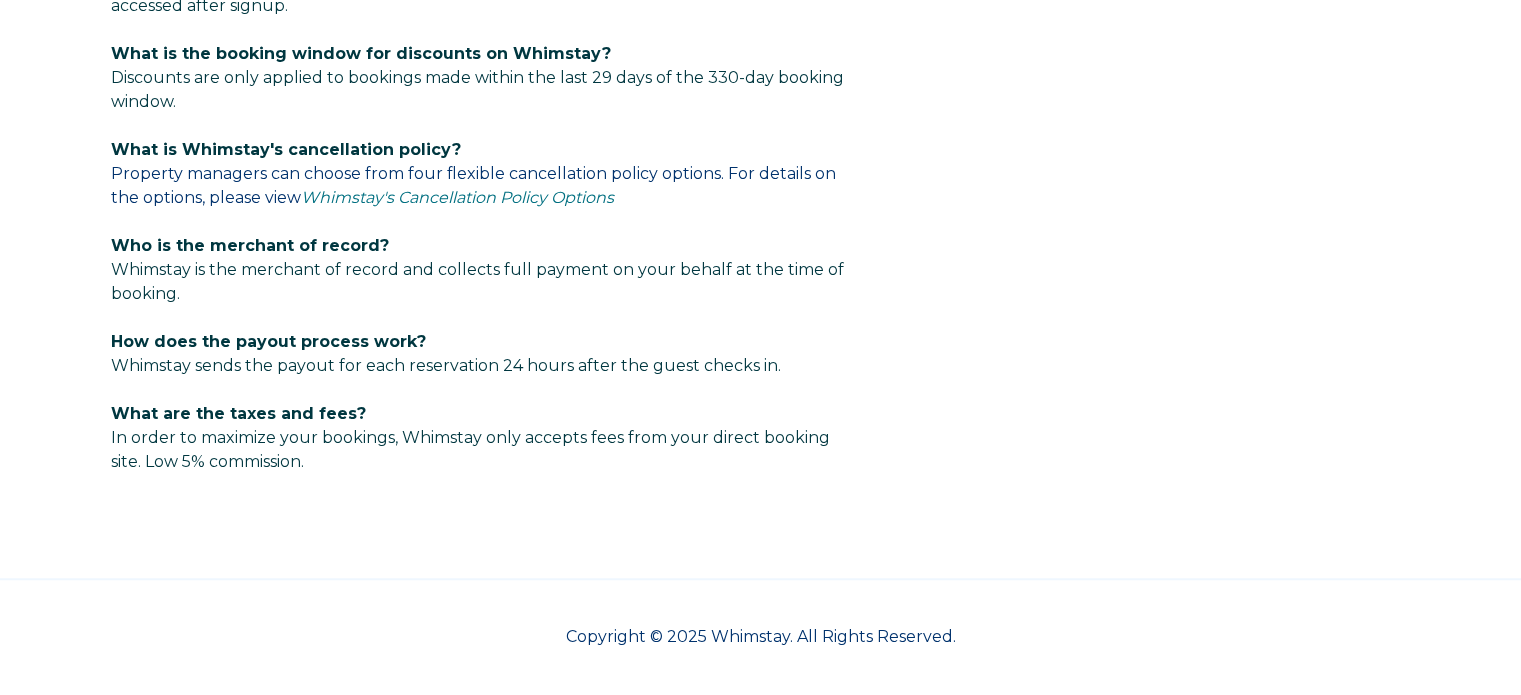 select on "US" 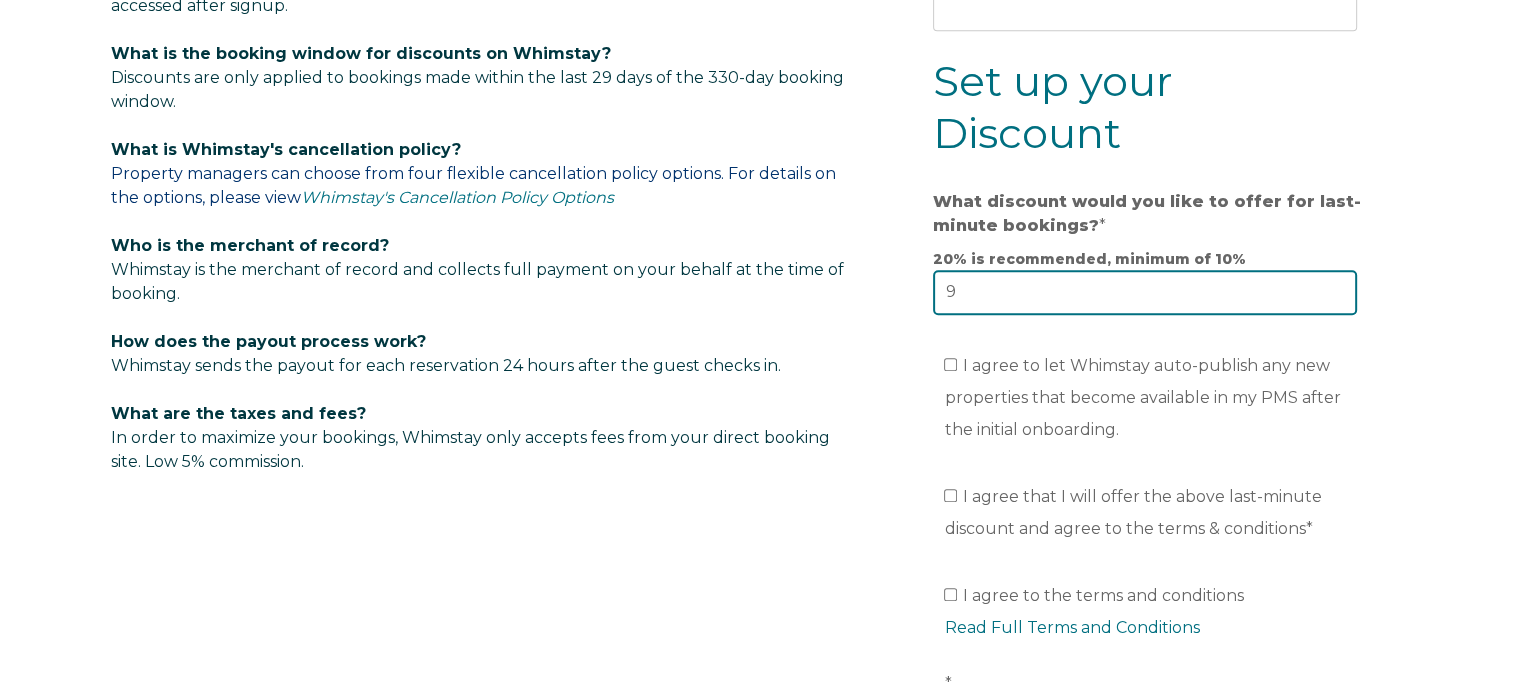 click on "9" at bounding box center (1145, 292) 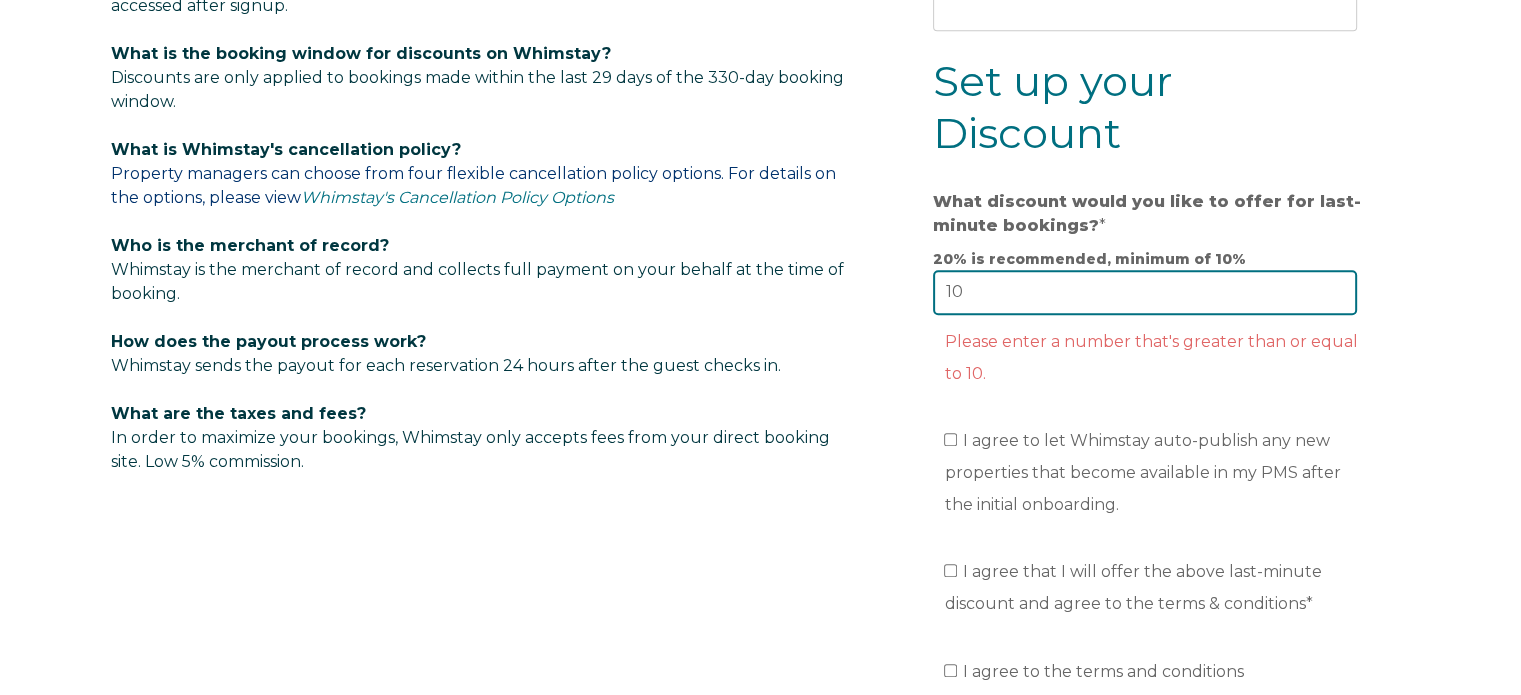 click on "10" at bounding box center [1145, 292] 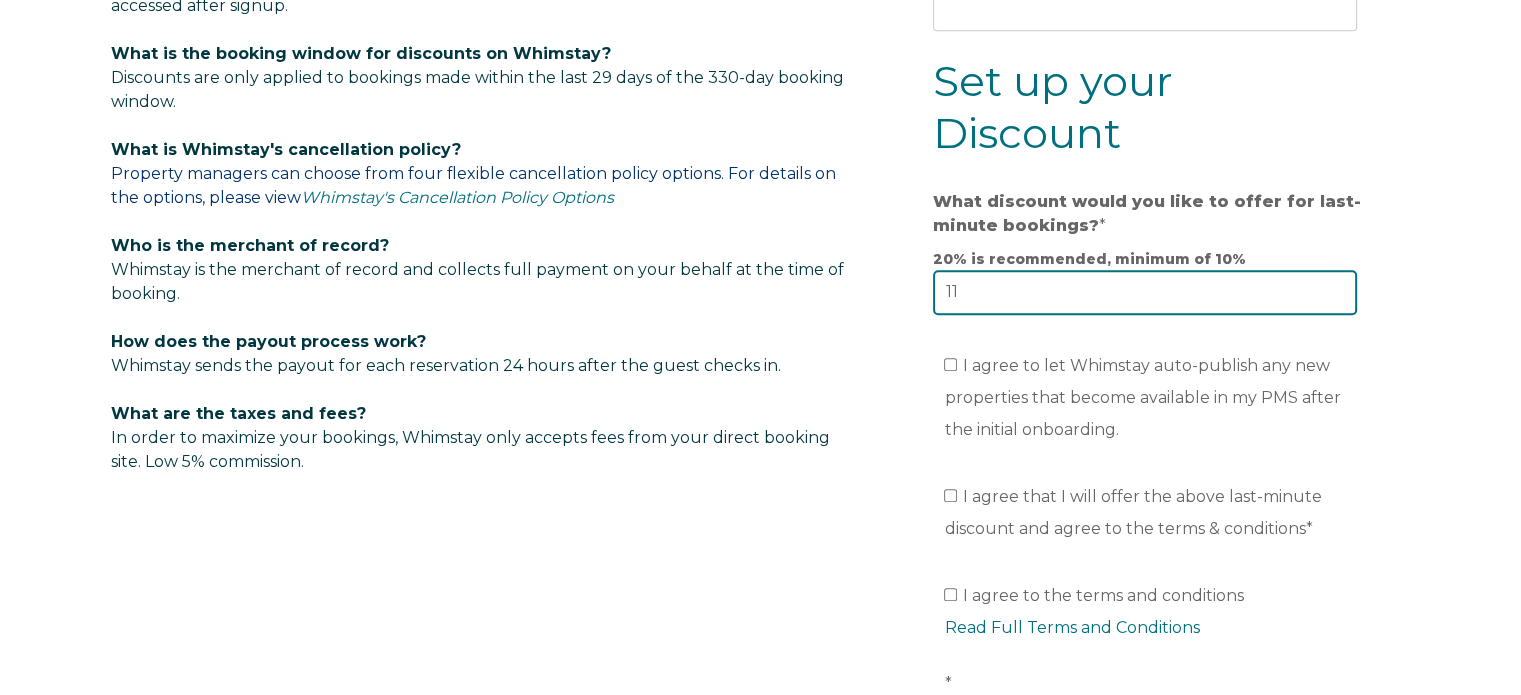 click on "11" at bounding box center [1145, 292] 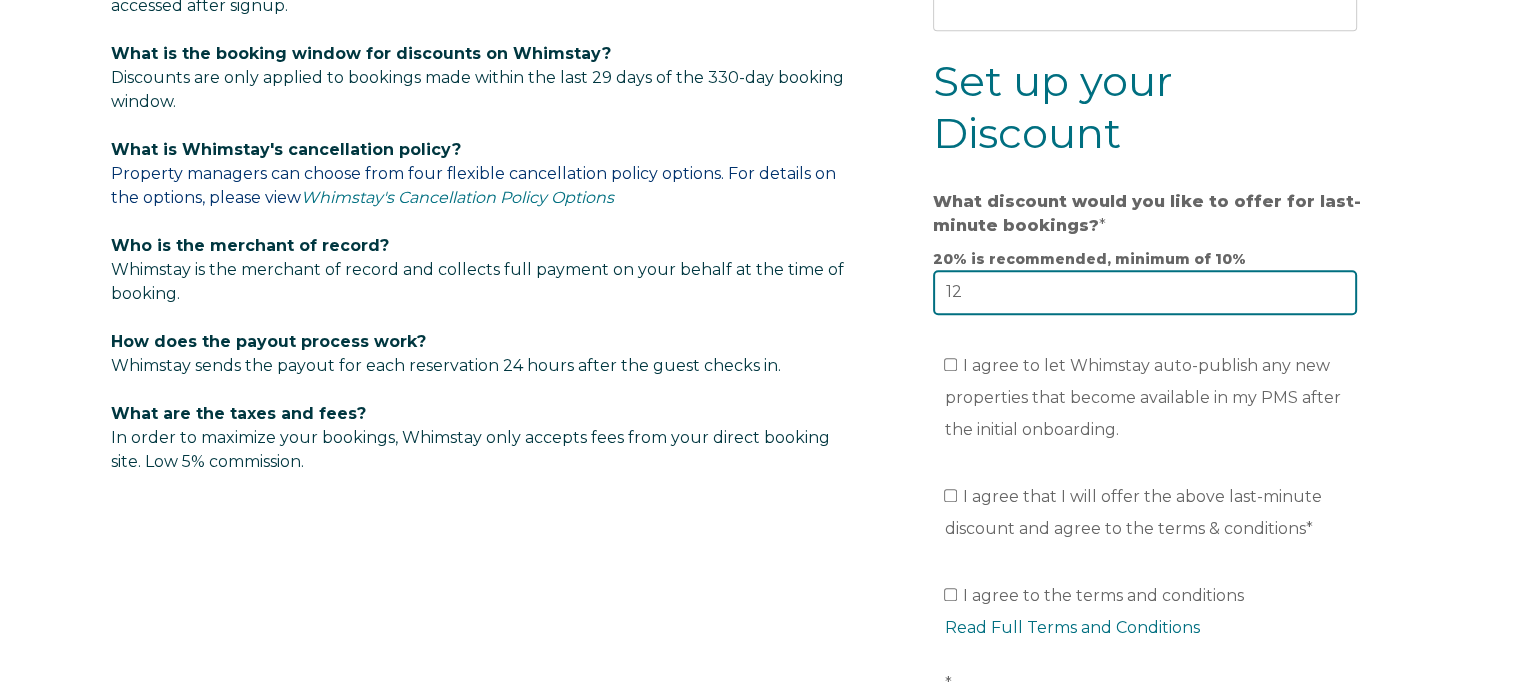 click on "12" at bounding box center (1145, 292) 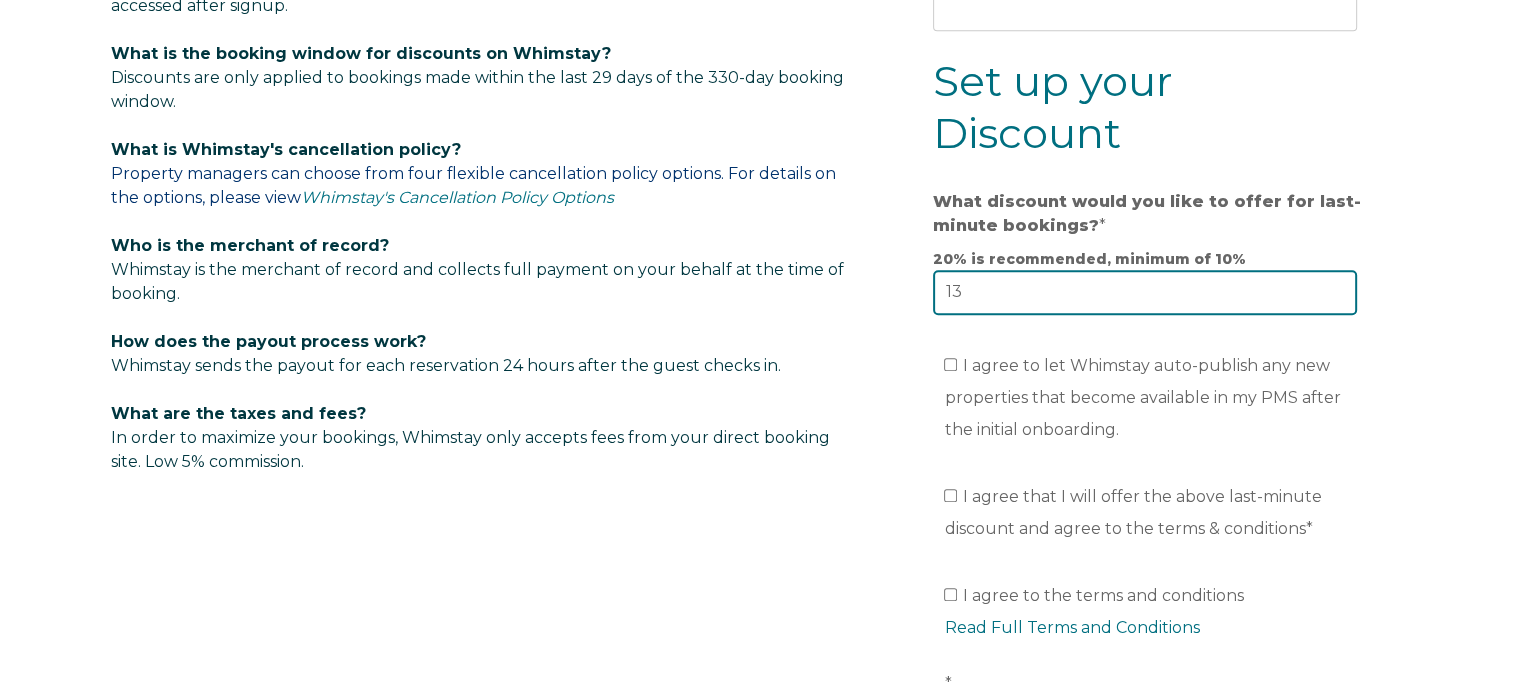 click on "13" at bounding box center [1145, 292] 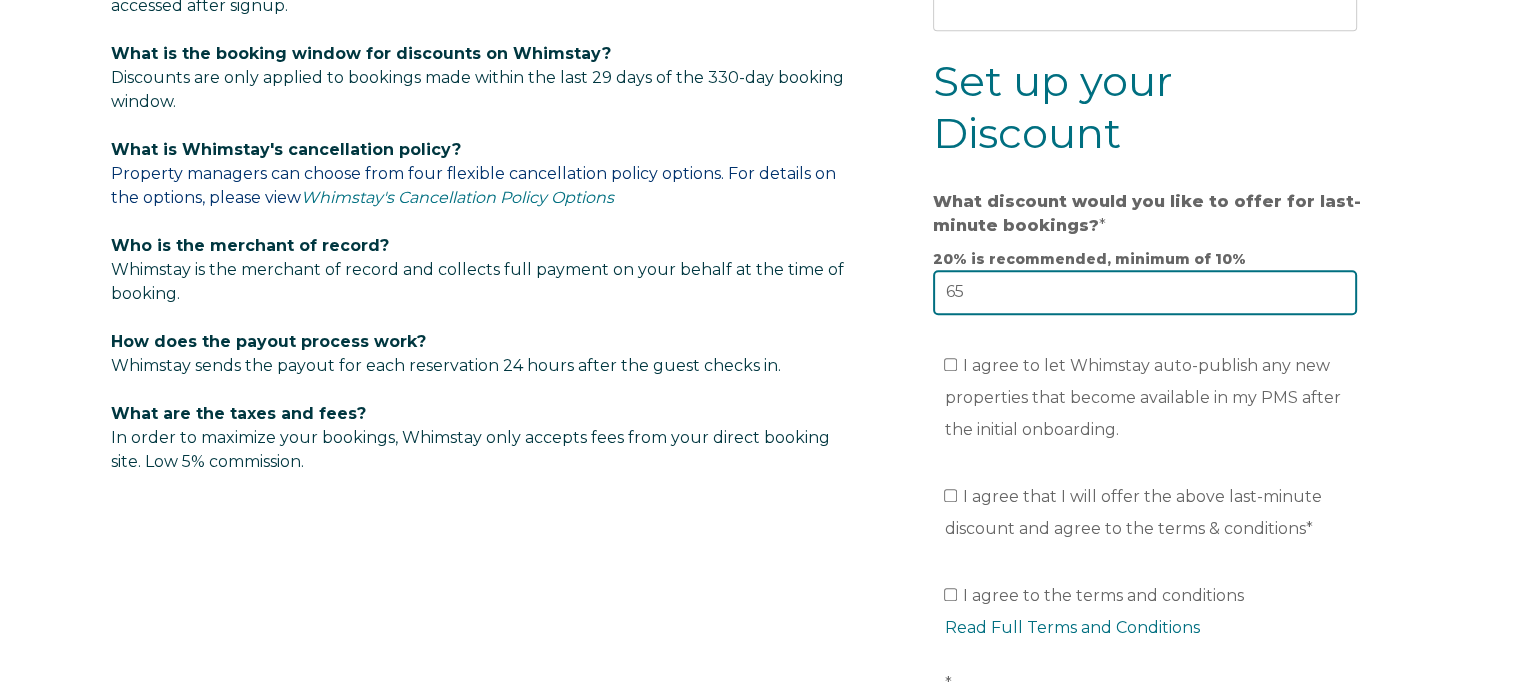 click on "65" at bounding box center (1145, 292) 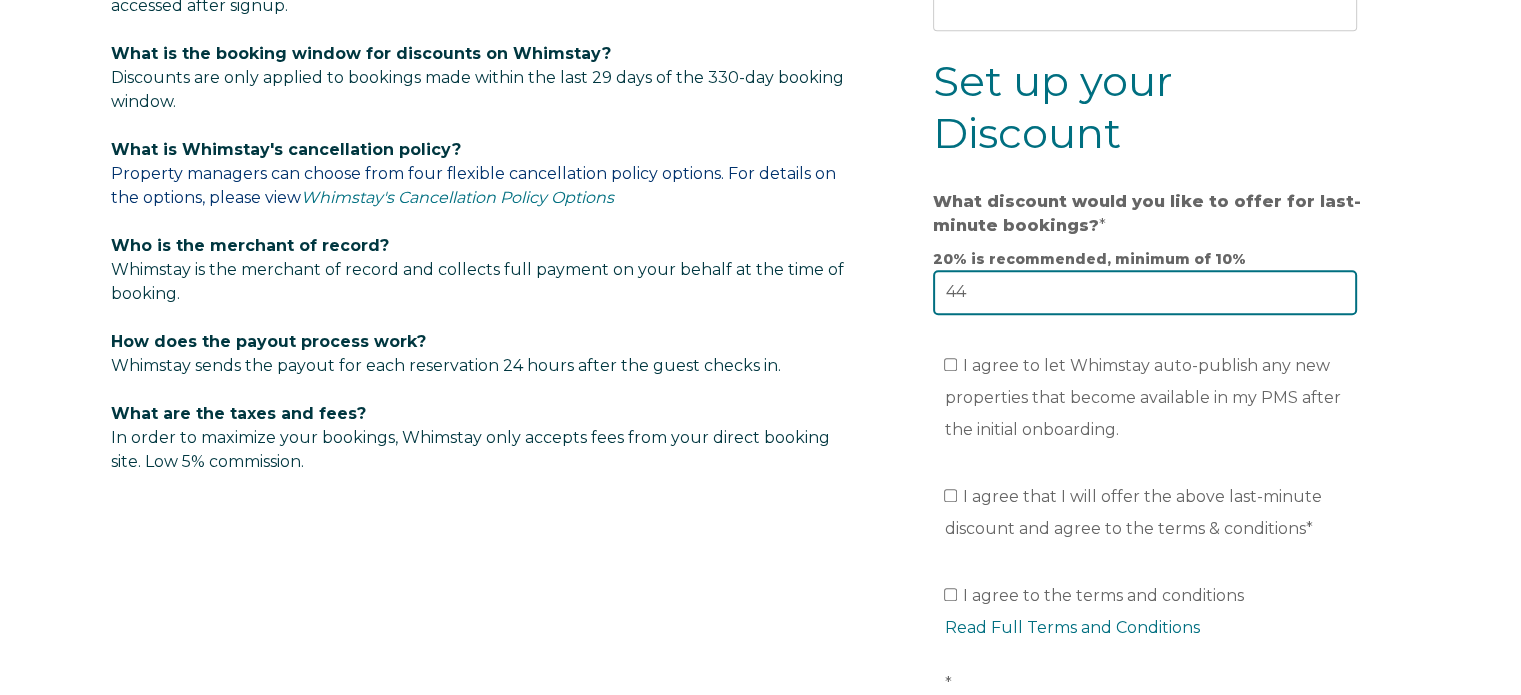 click on "44" at bounding box center [1145, 292] 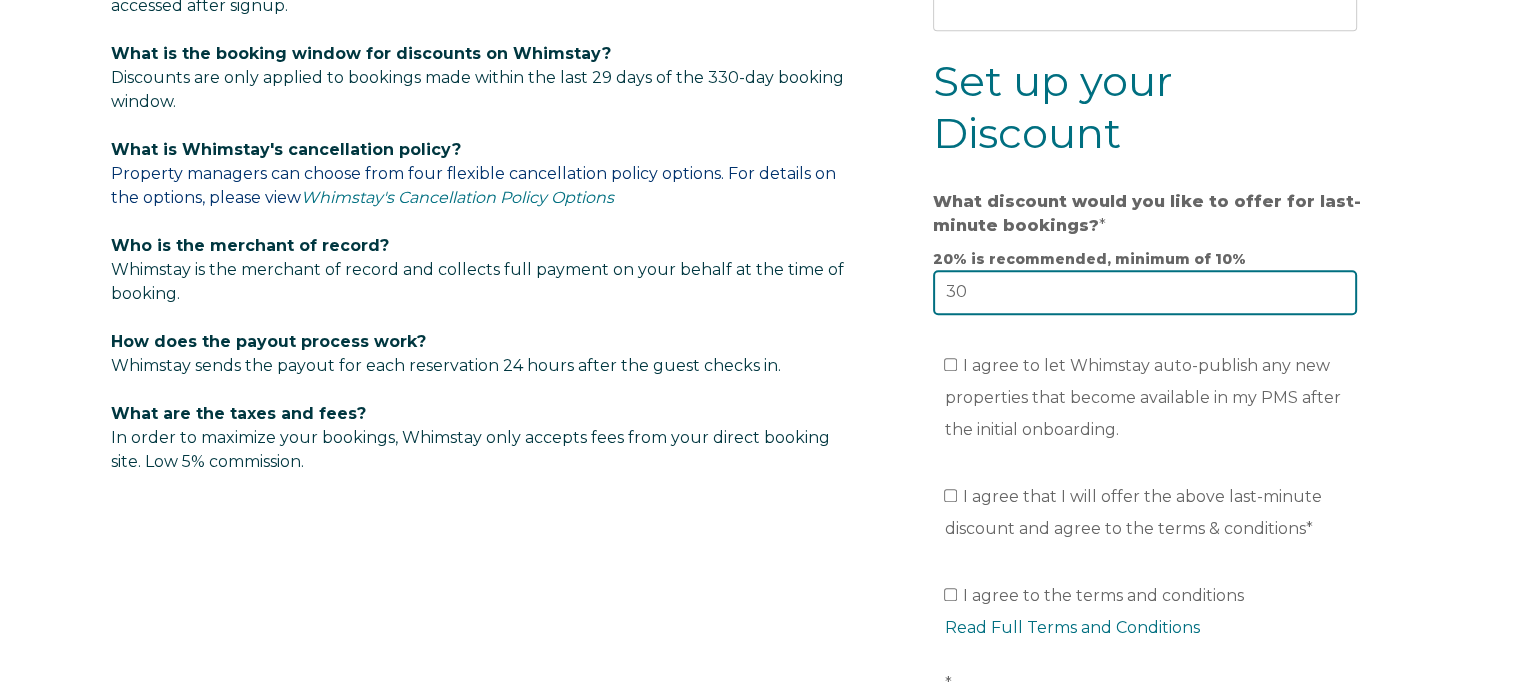click on "30" at bounding box center (1145, 292) 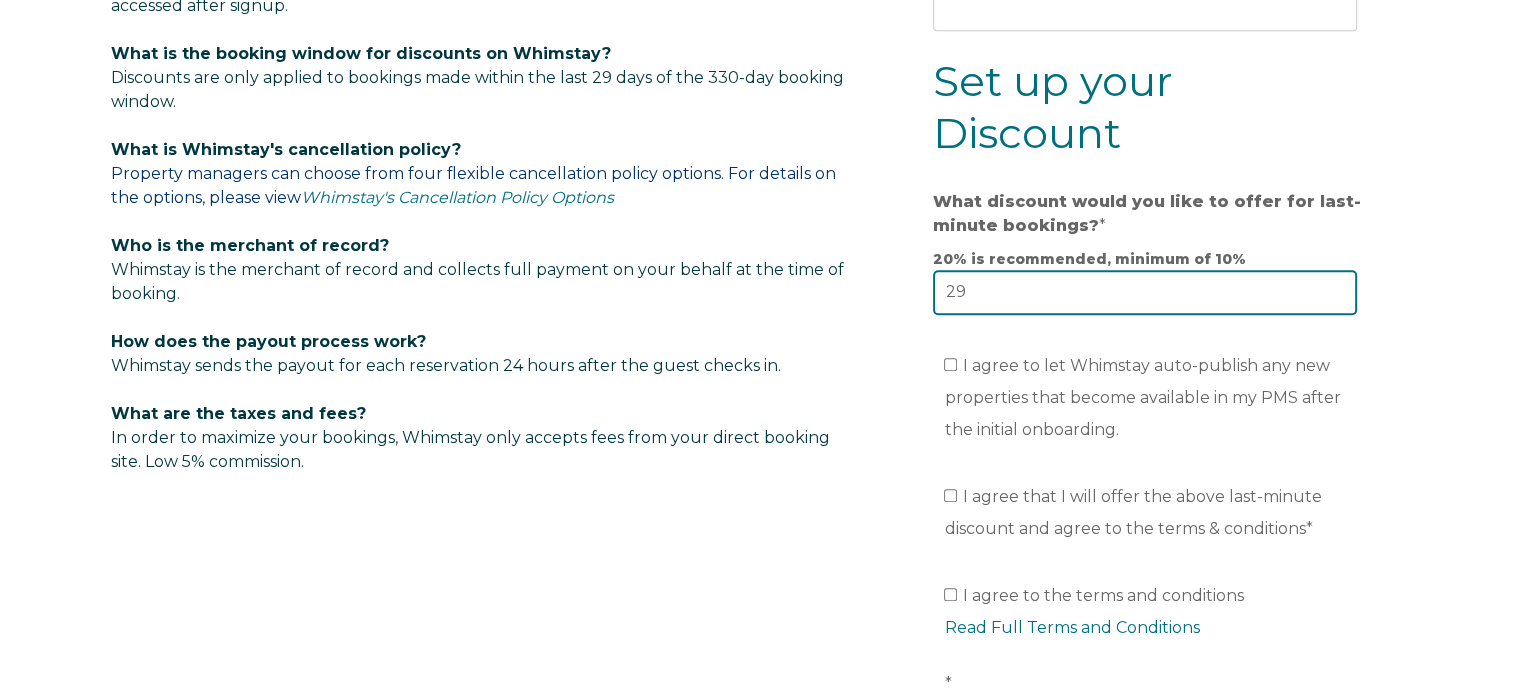 click on "29" at bounding box center (1145, 292) 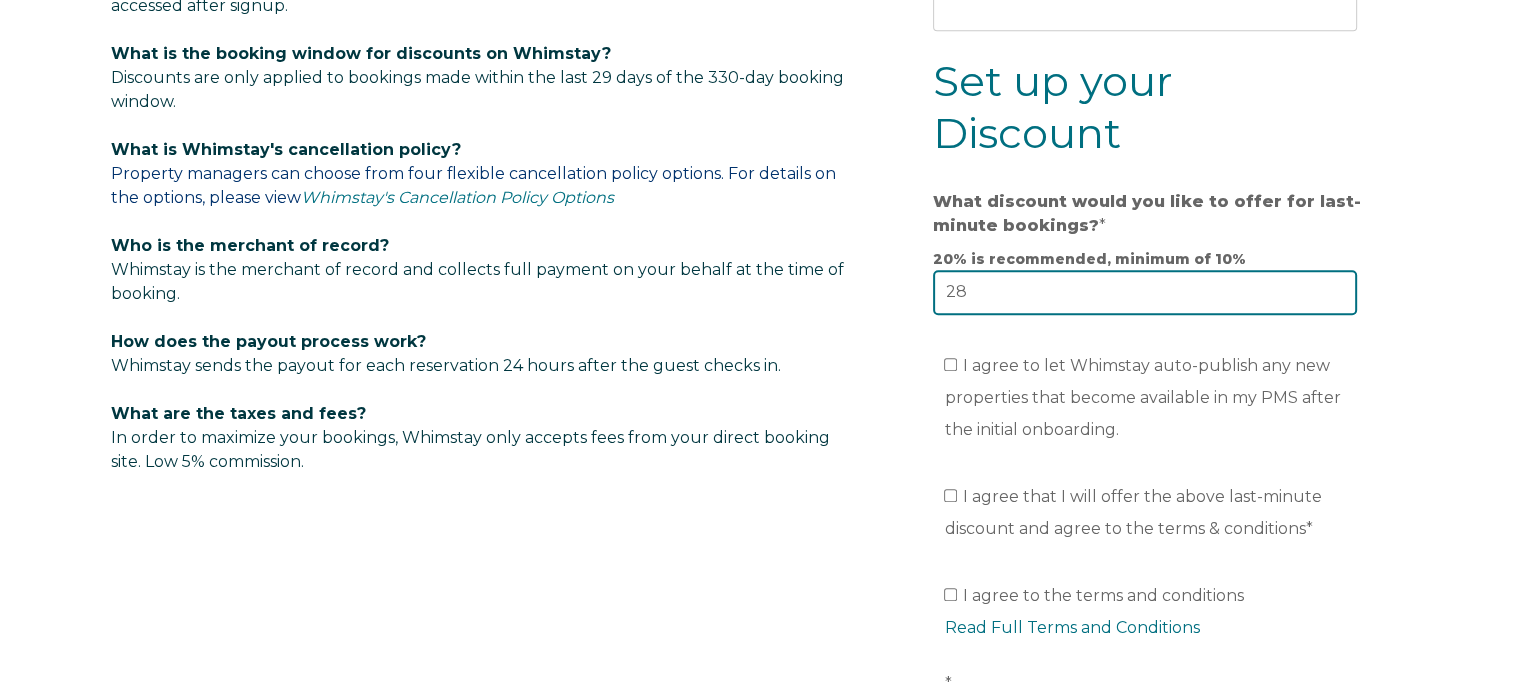 click on "28" at bounding box center [1145, 292] 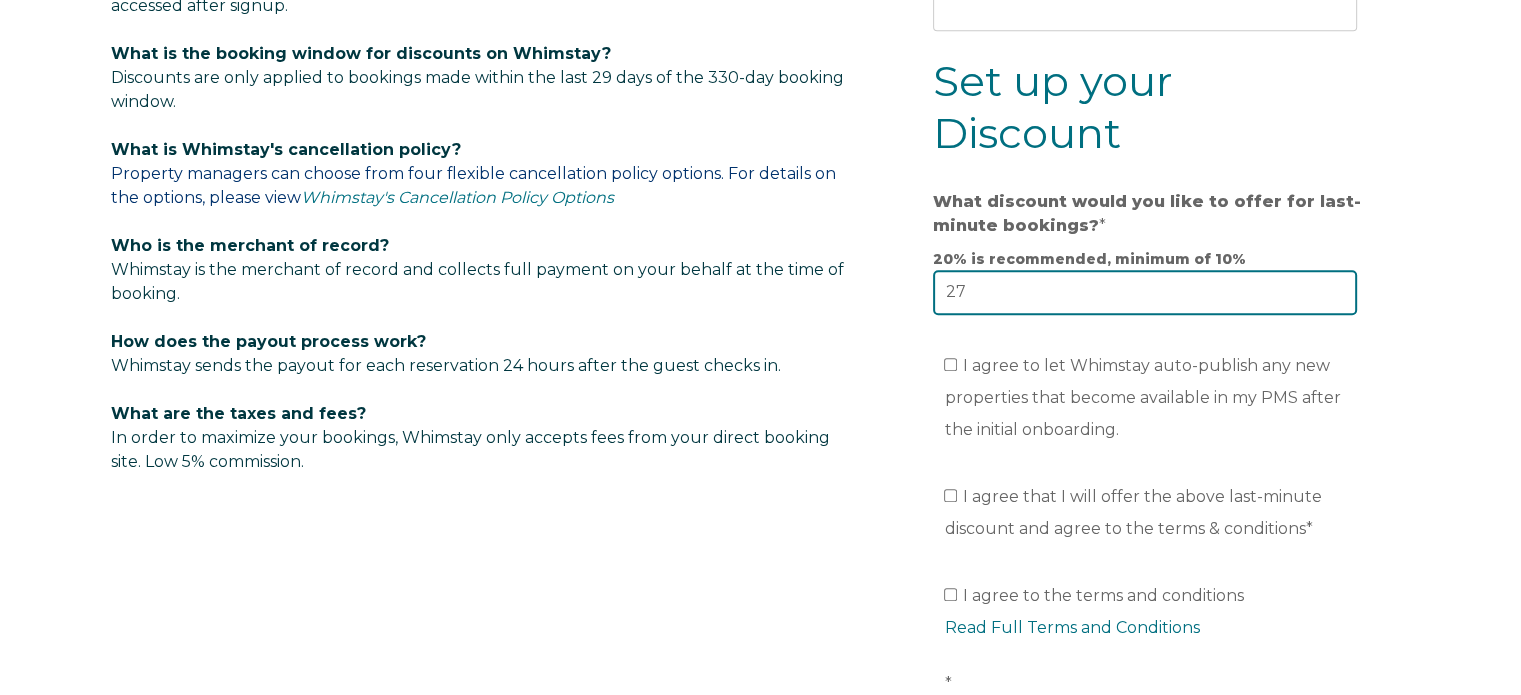 click on "27" at bounding box center (1145, 292) 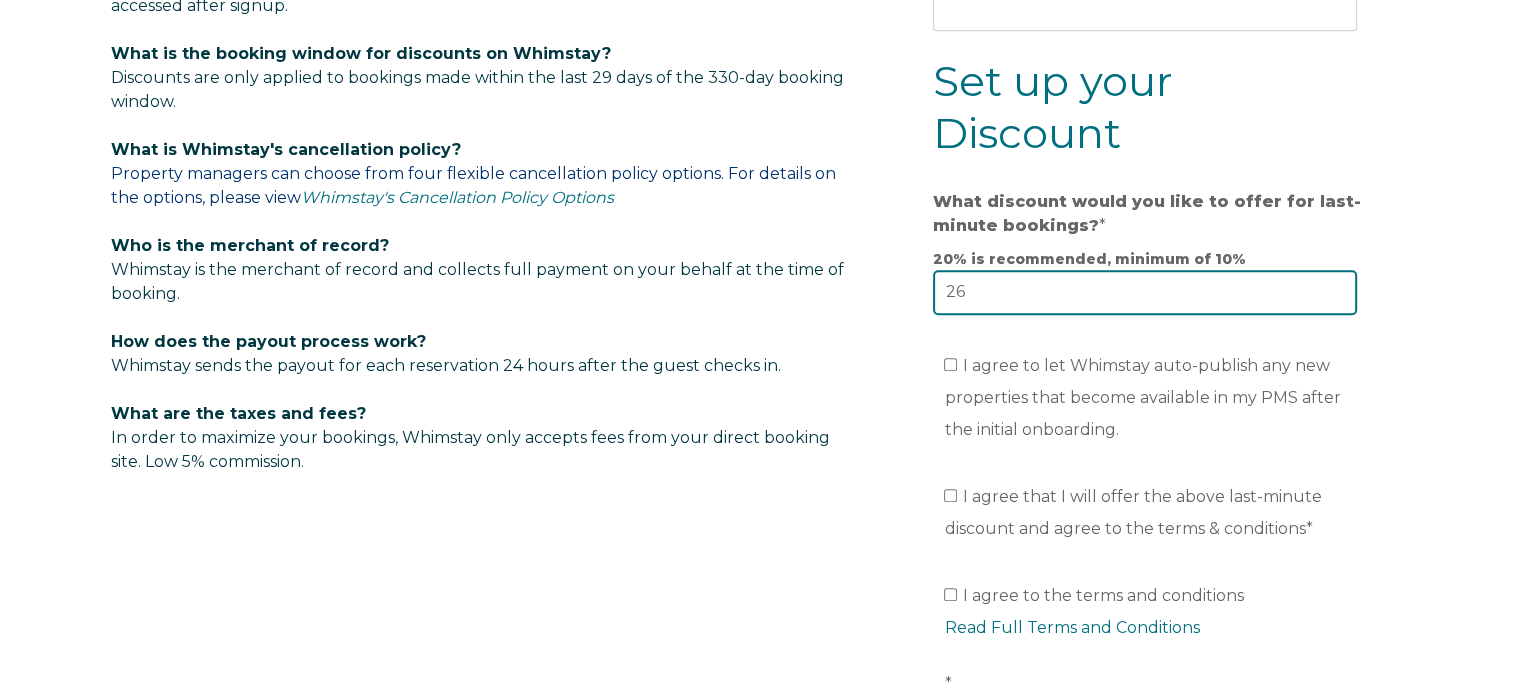 click on "26" at bounding box center (1145, 292) 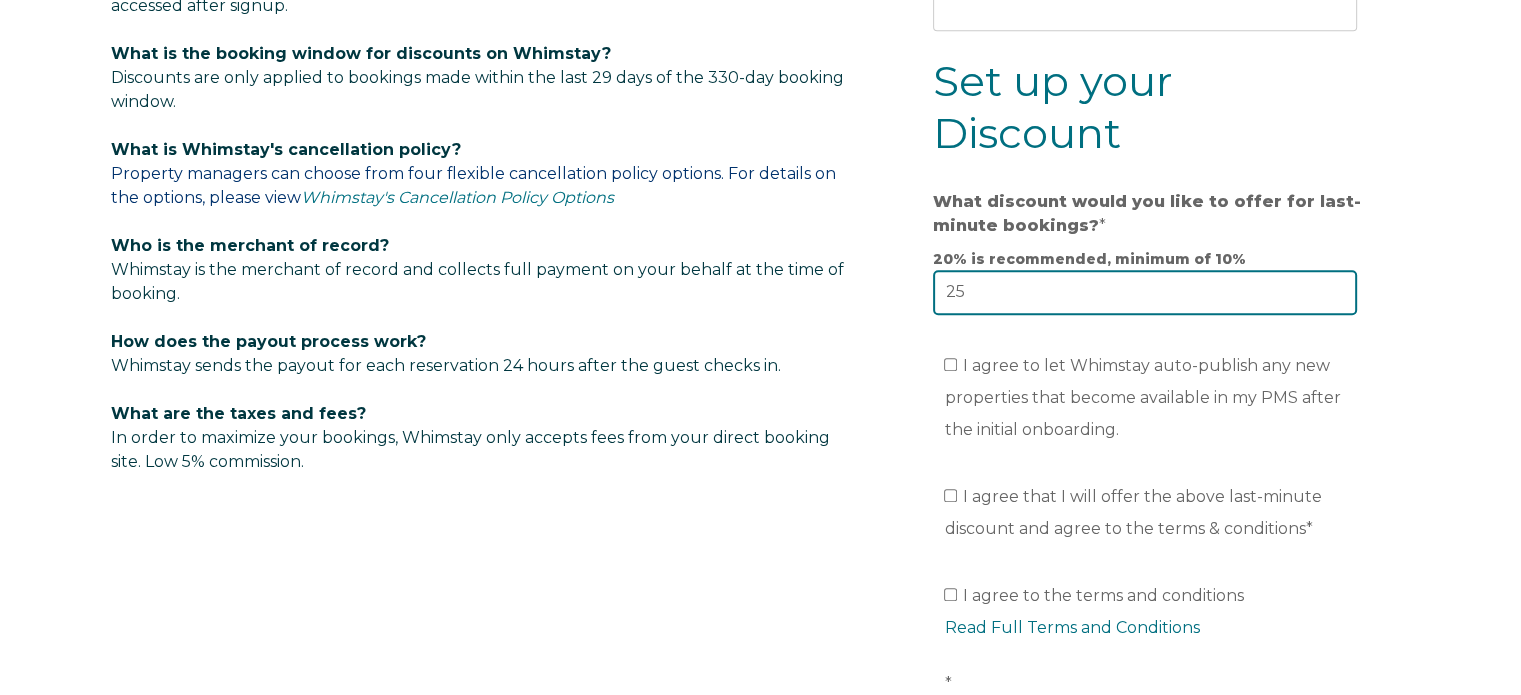 click on "25" at bounding box center [1145, 292] 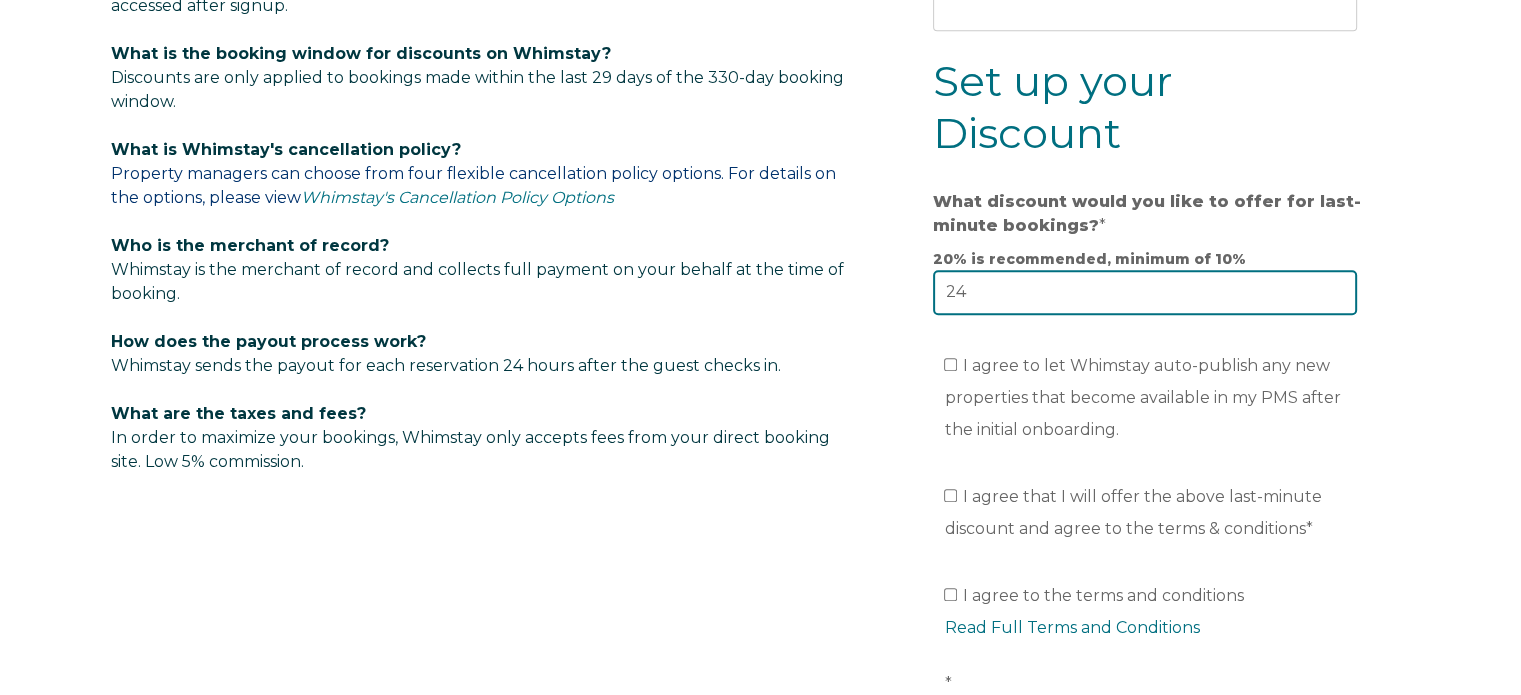 click on "24" at bounding box center [1145, 292] 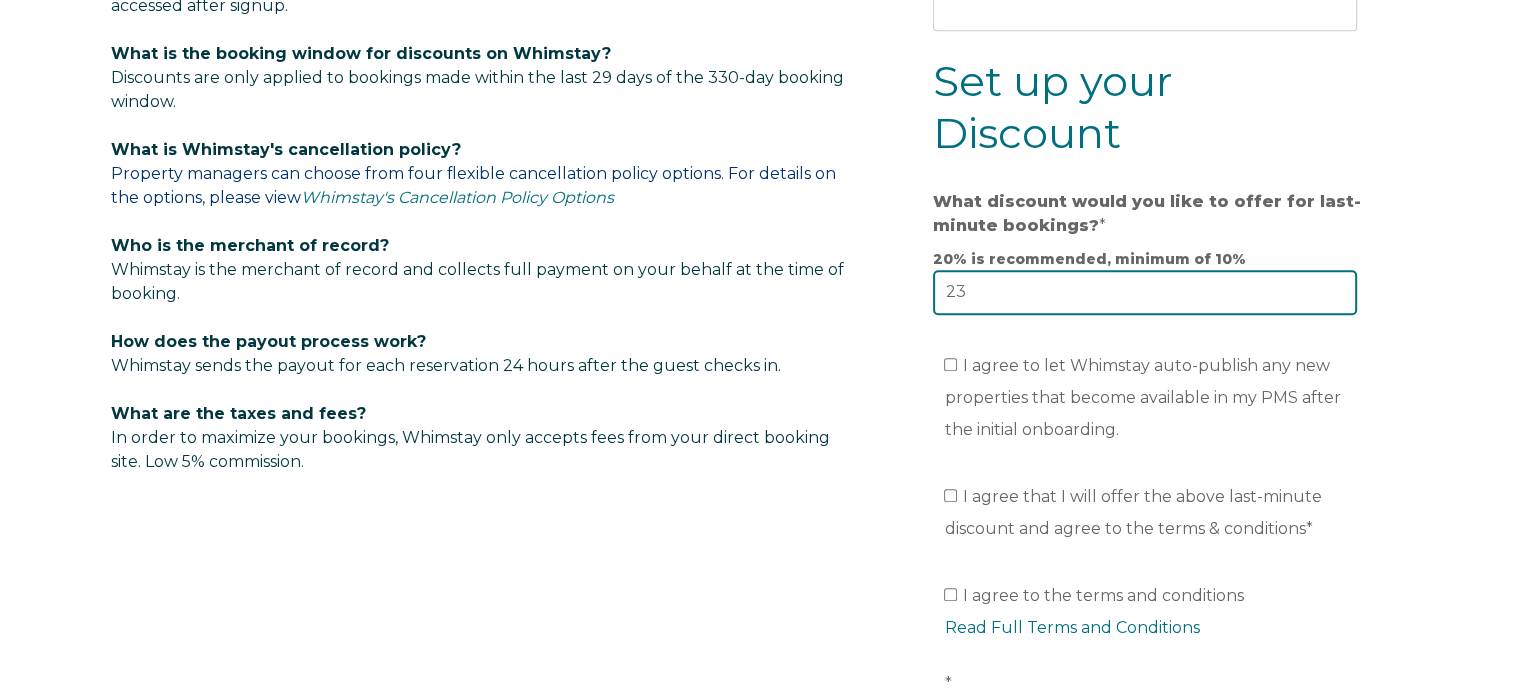 click on "23" at bounding box center (1145, 292) 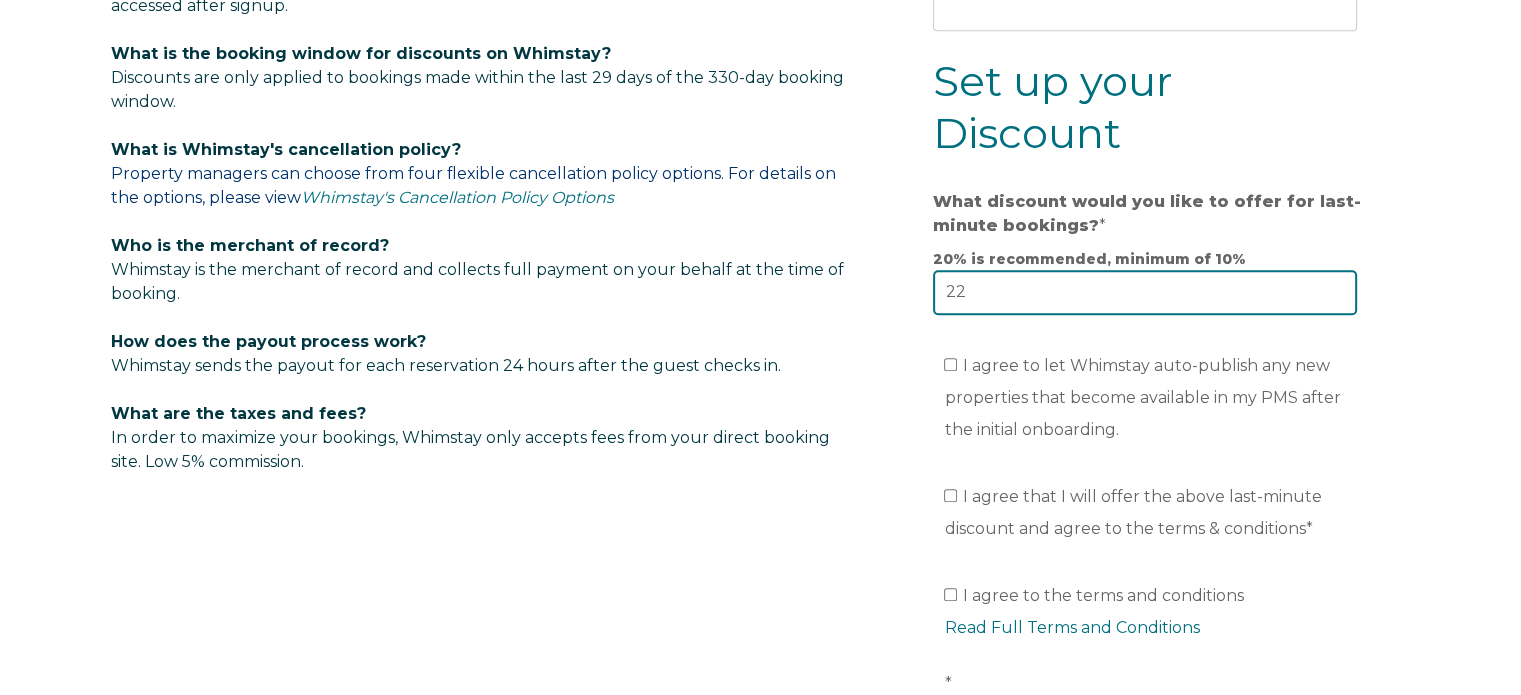 click on "22" at bounding box center [1145, 292] 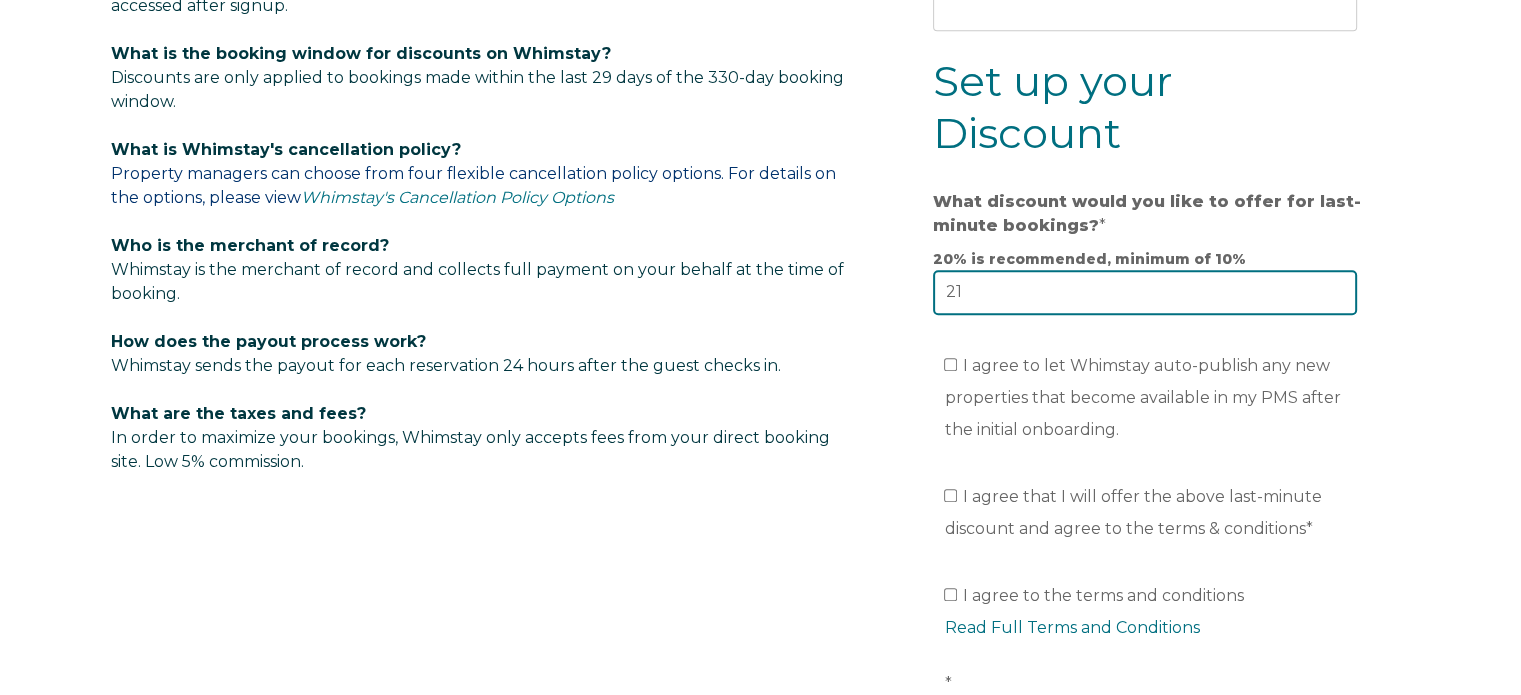 click on "21" at bounding box center [1145, 292] 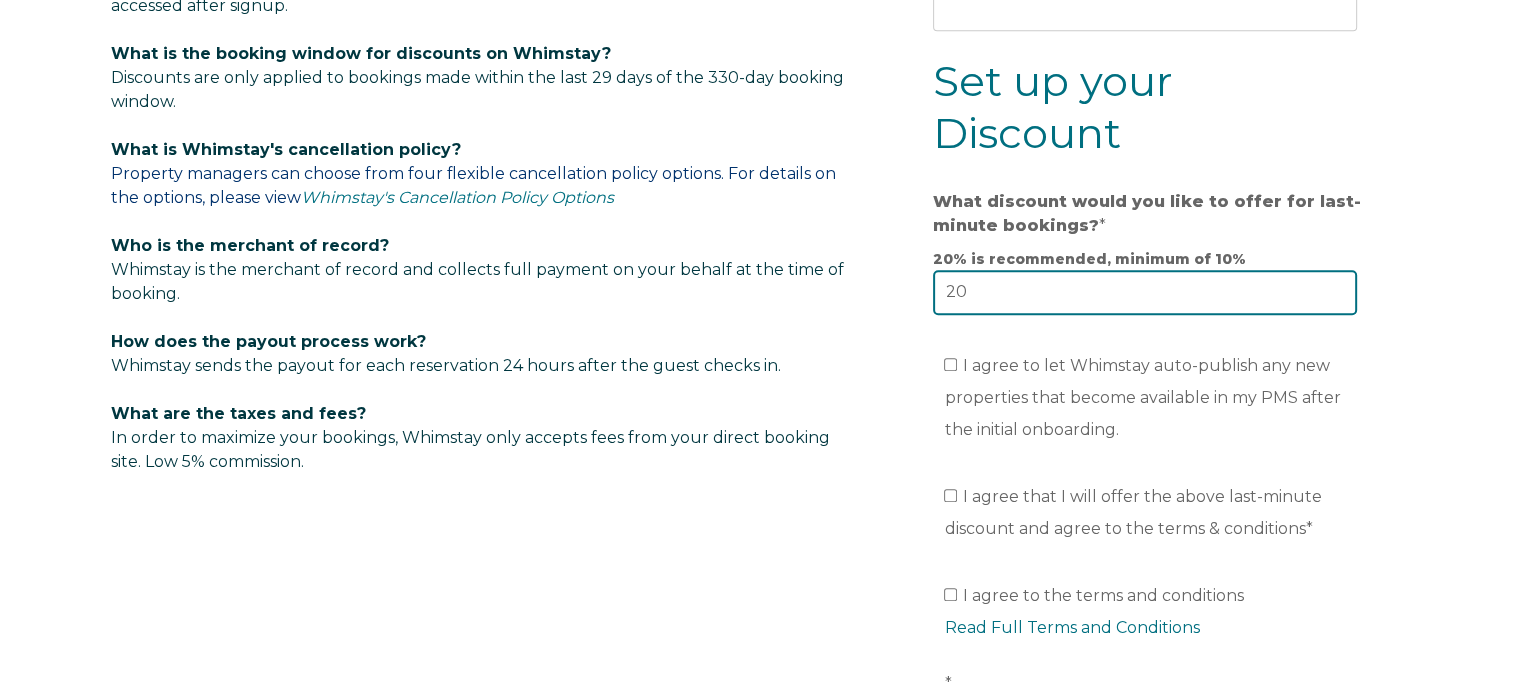 type on "20" 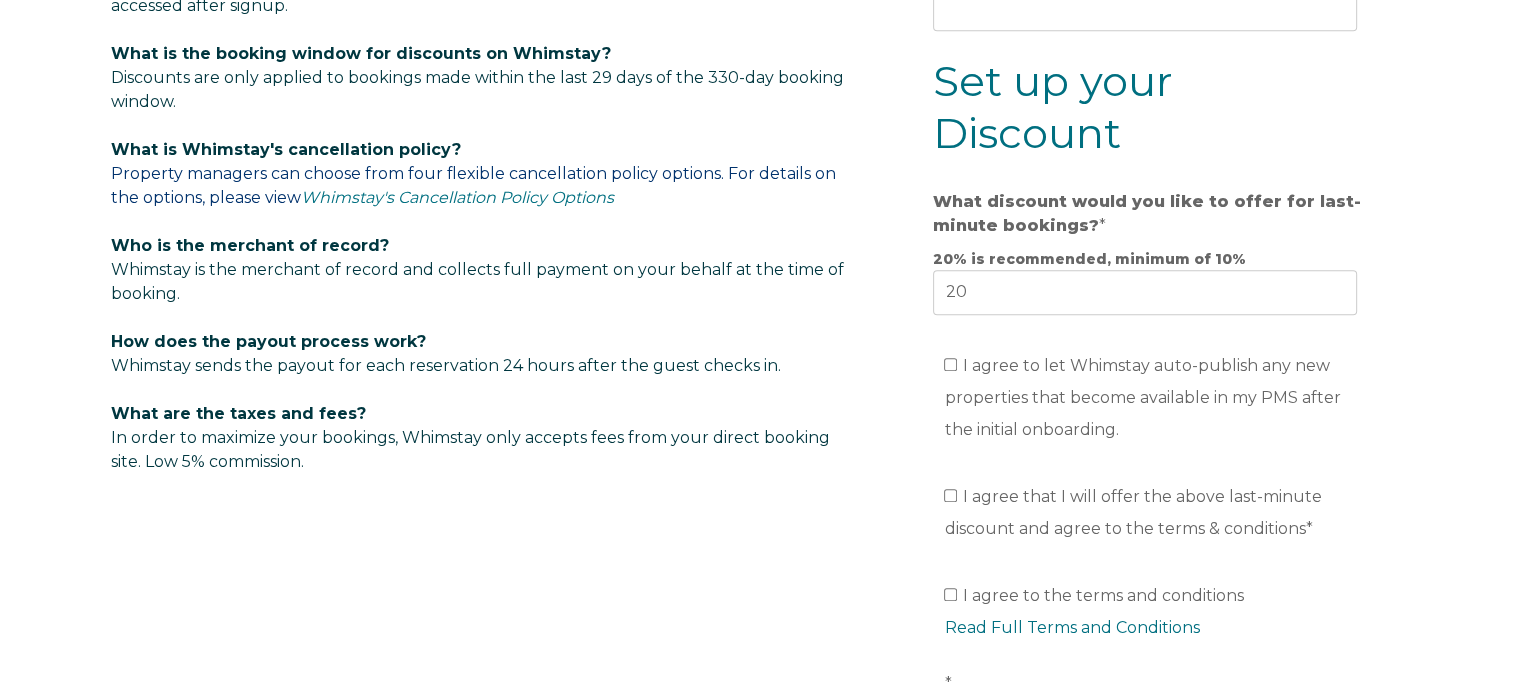 click on "Video player - SSOB Pitch Vid Thumbnail - Click to play video
Why property managers choose Whimstay:
50% of Whimstay travelers check in on off-peak days
Year-to-date bookings up 500%, average booking value: $1,400
Well-diversified with 1,500+ professional hosts across [GEOGRAPHIC_DATA]
A quick 15-minute onboarding process
Whimstay is a top performer on Google Travel
Some frequently asked questions:
How do I list my properties on Whimstay? Simply enable Whimstay on your property management software or channel manager, and your dedicated account manager will help with the rest. Detailed instructions can be accessed after signup.
What is the booking window for discounts on Whimstay?
What is Whimstay's cancellation policy?" at bounding box center [760, -56] 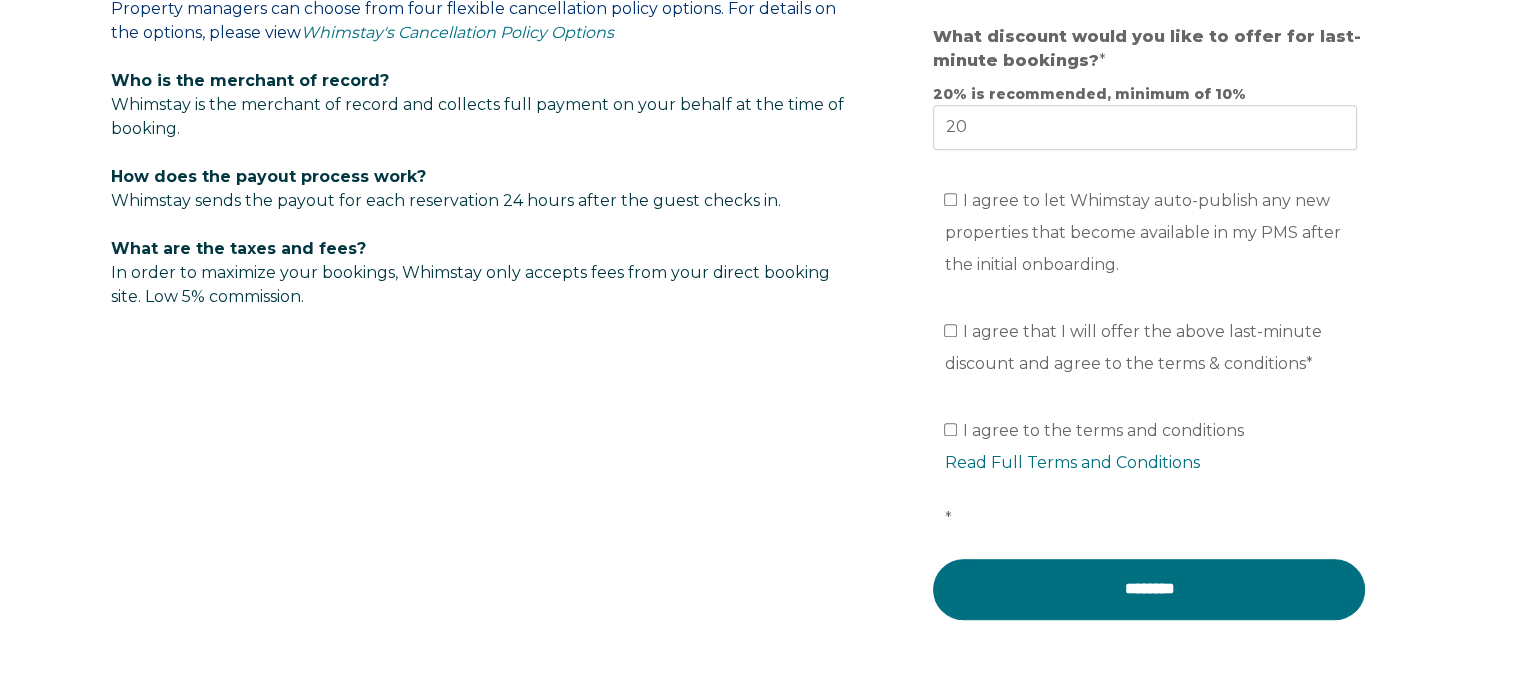 scroll, scrollTop: 1459, scrollLeft: 0, axis: vertical 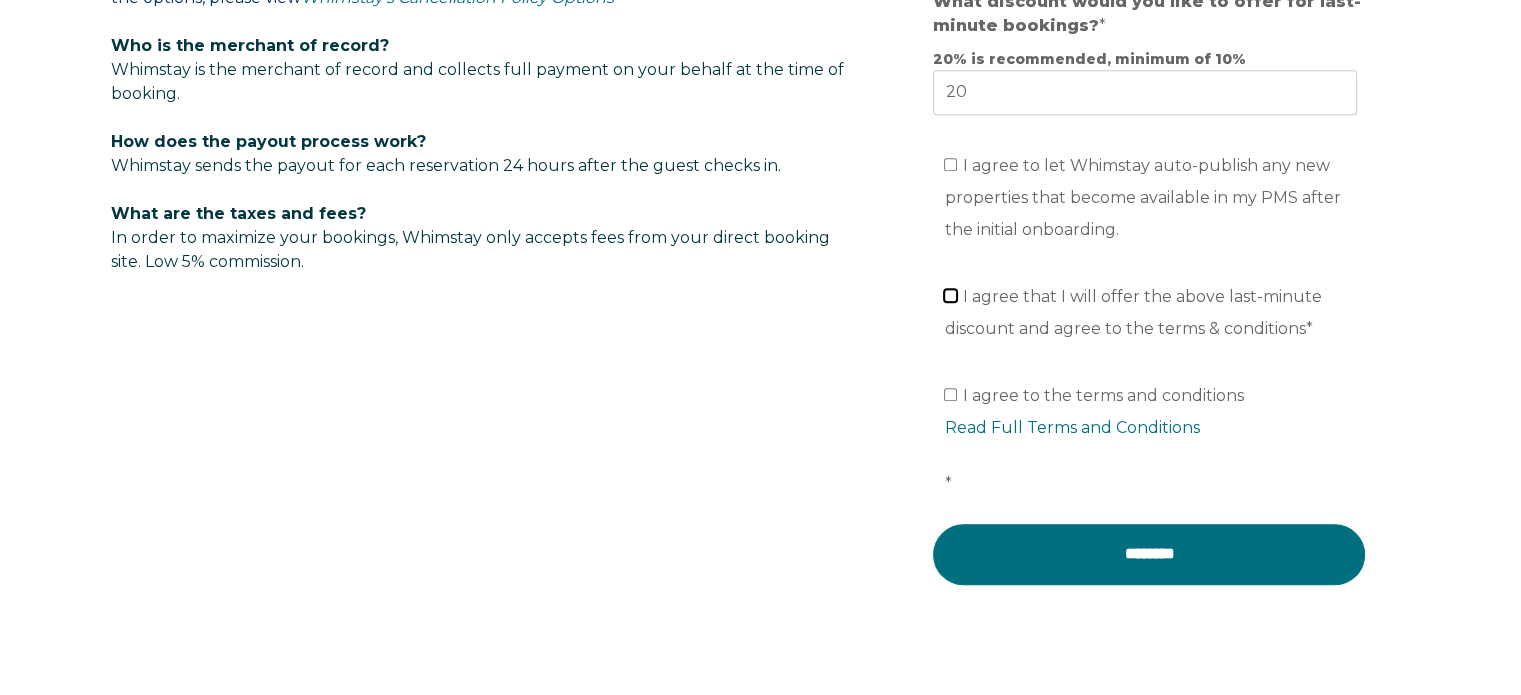 click on "I agree that I will offer the above last-minute discount and agree to the terms & conditions *" at bounding box center (950, 295) 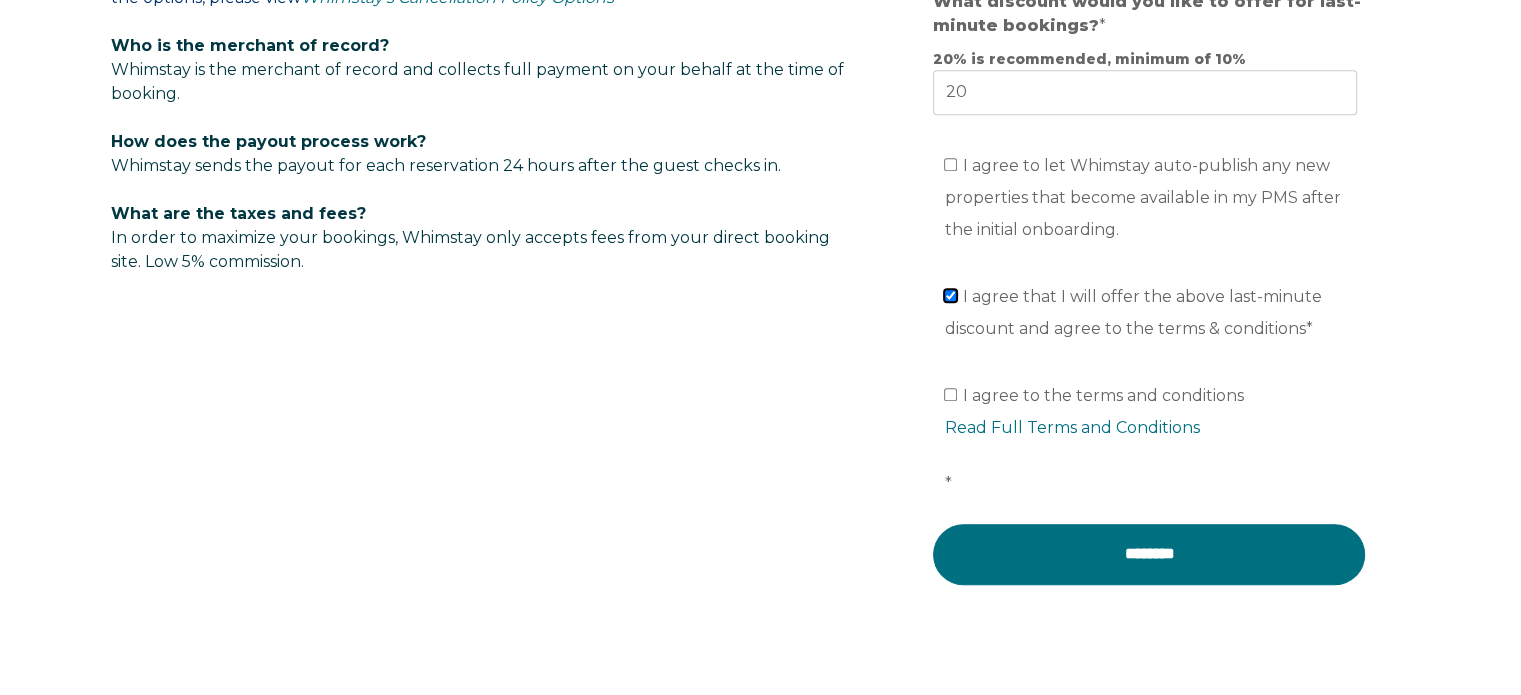 checkbox on "true" 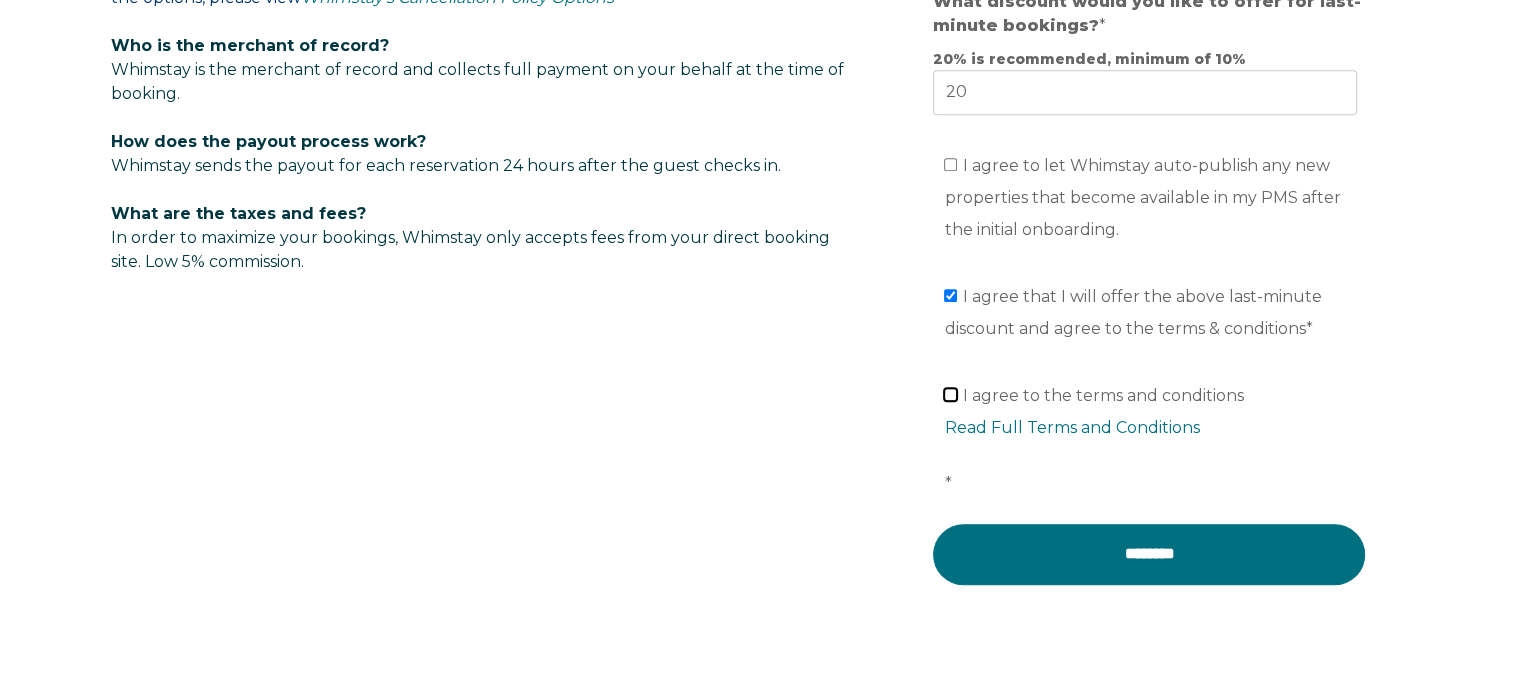 click on "I agree to the terms and conditions Read Full Terms and Conditions *" at bounding box center [950, 394] 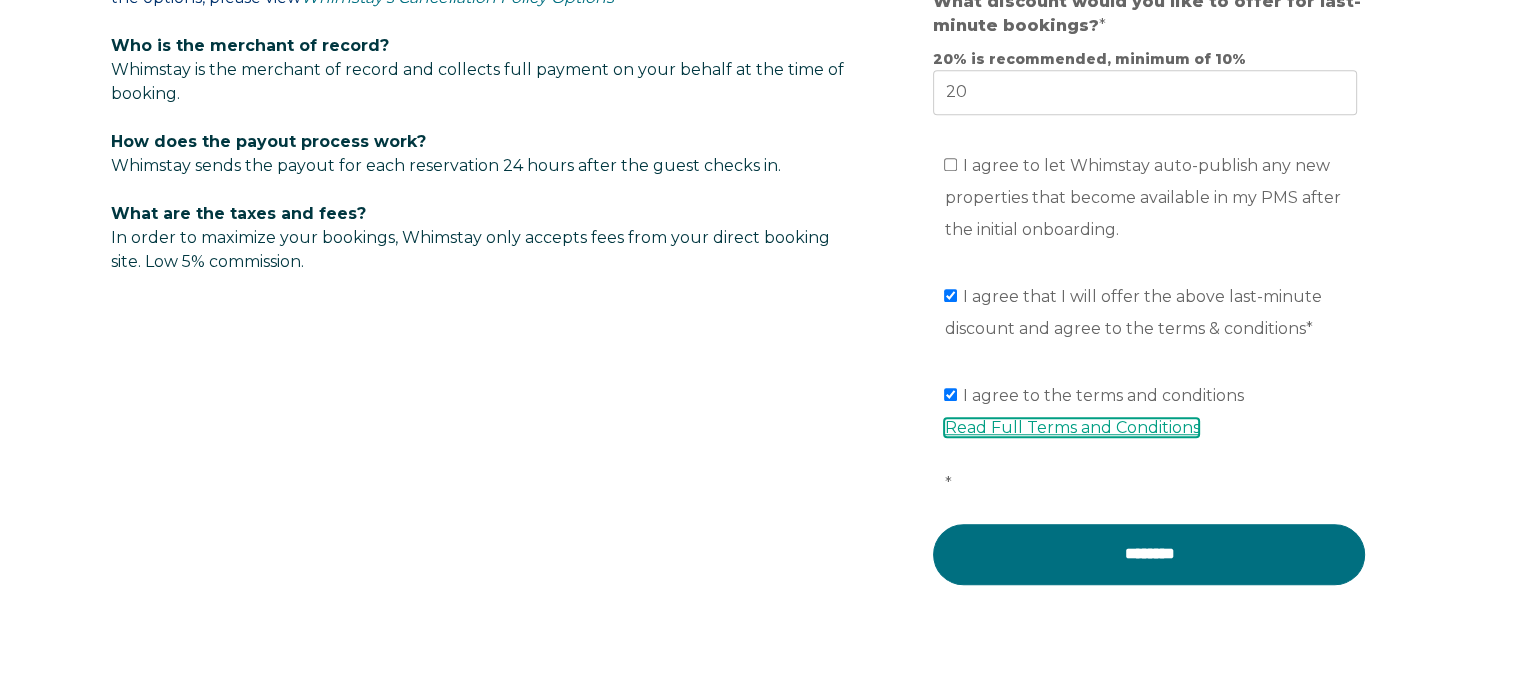 click on "Read Full Terms and Conditions" at bounding box center (1071, 427) 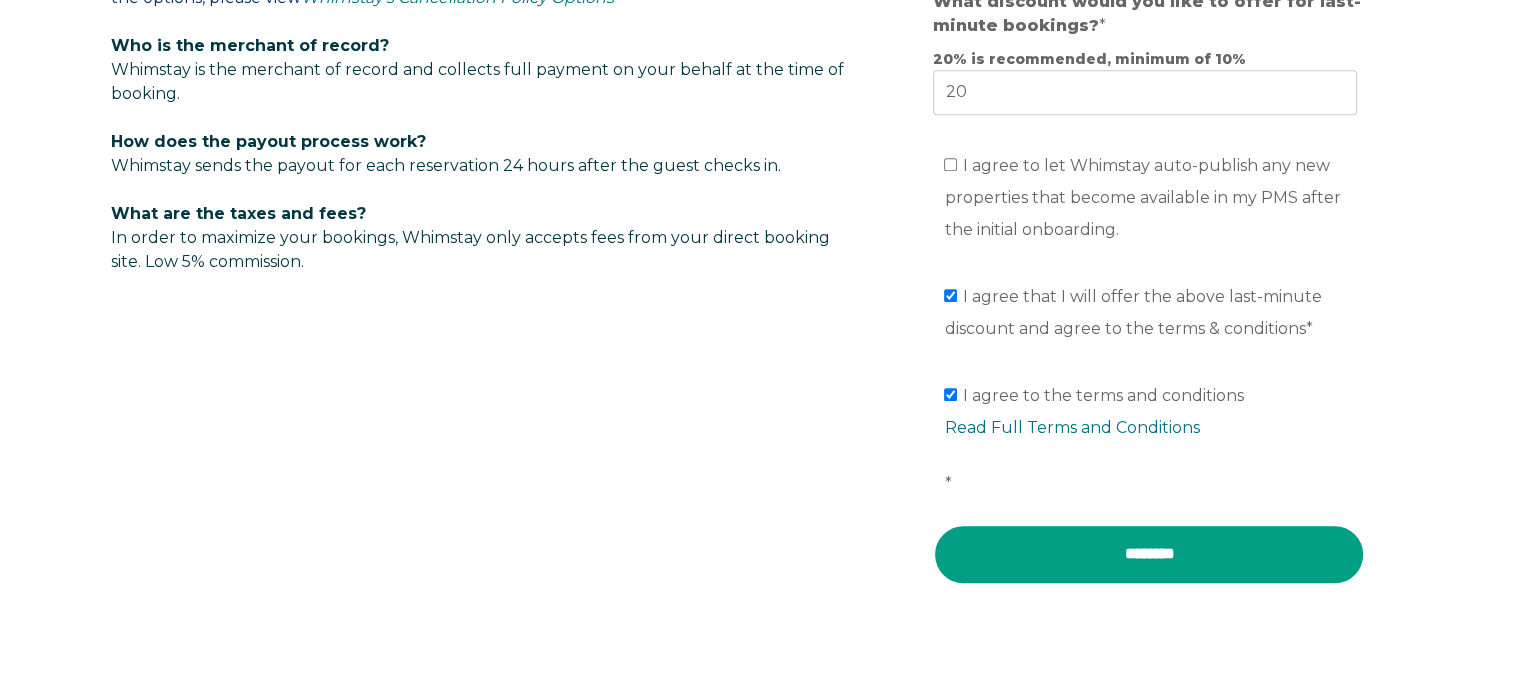 click on "********" at bounding box center (1149, 554) 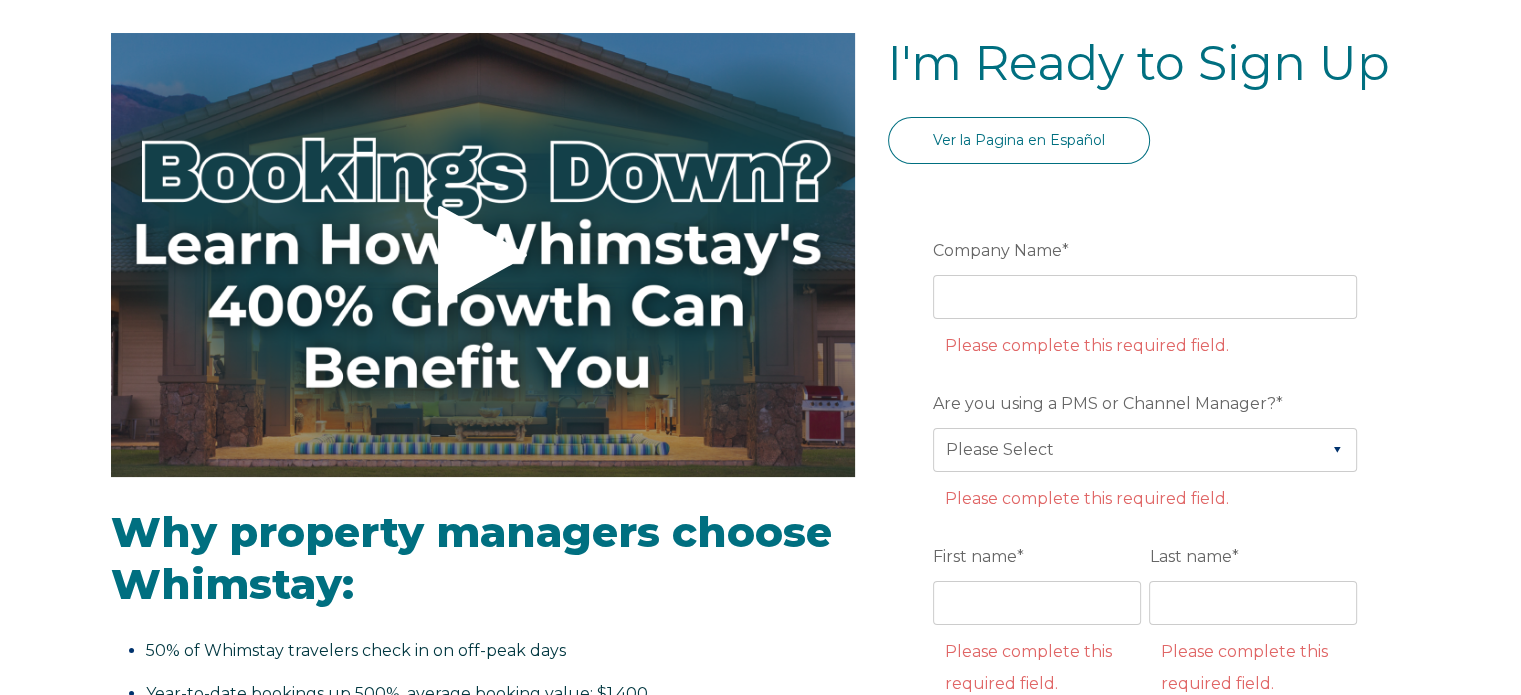 scroll, scrollTop: 59, scrollLeft: 0, axis: vertical 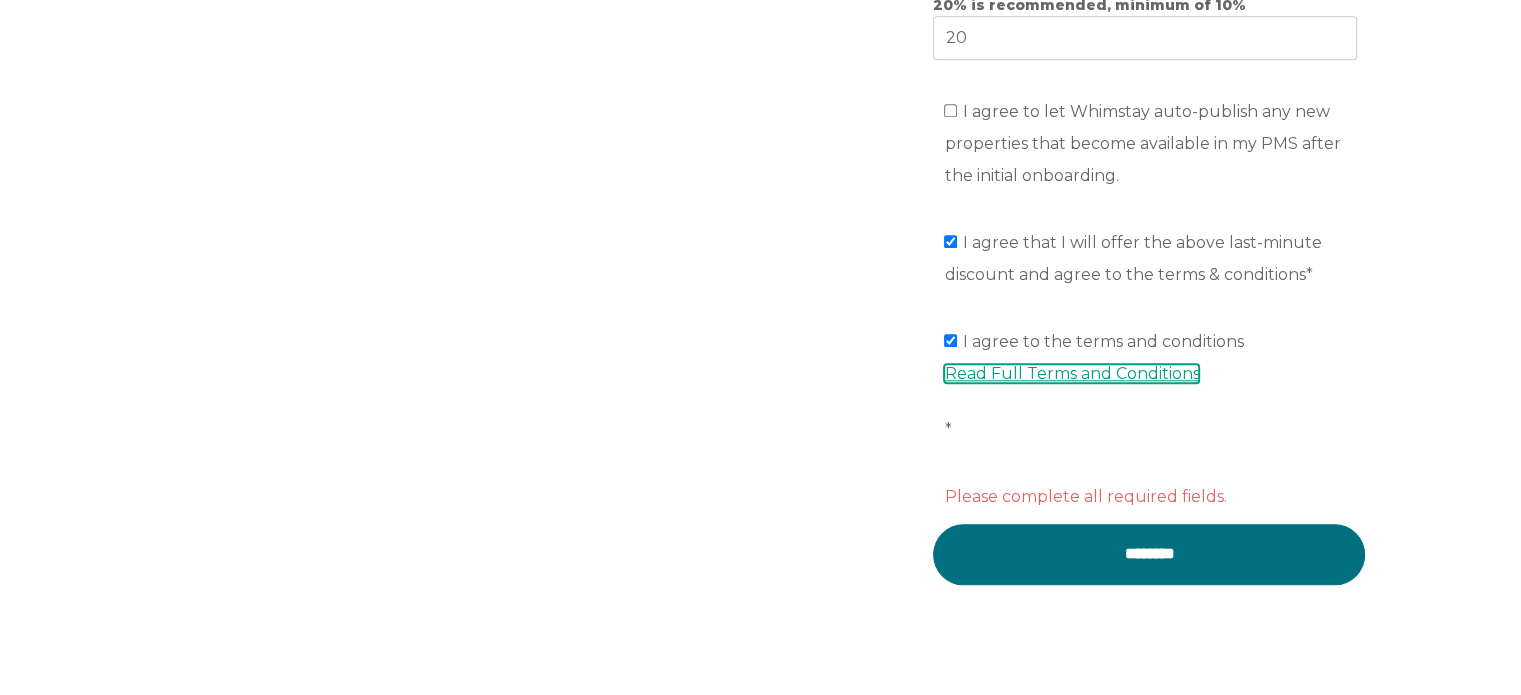 click on "Read Full Terms and Conditions" at bounding box center (1071, 373) 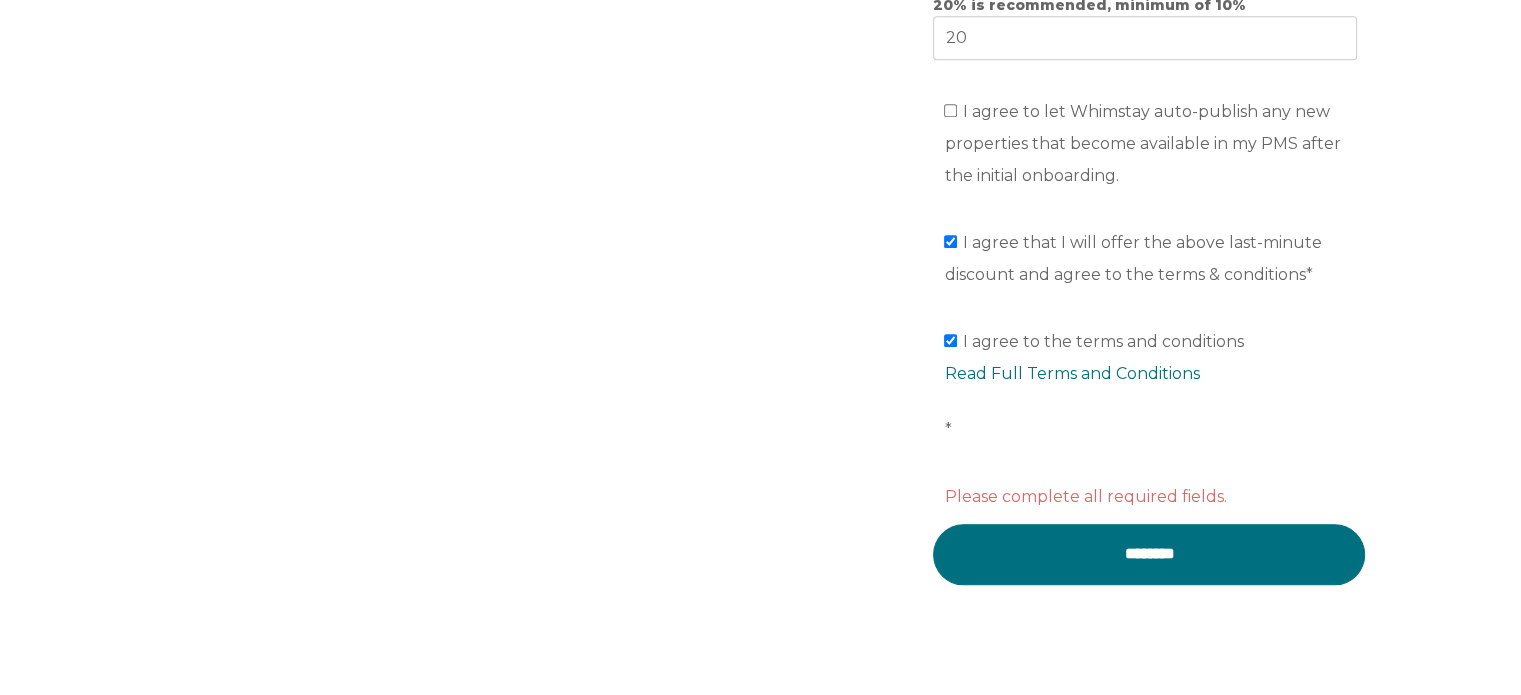 click on "Video player - SSOB Pitch Vid Thumbnail - Click to play video
Why property managers choose Whimstay:
50% of Whimstay travelers check in on off-peak days
Year-to-date bookings up 500%, average booking value: $1,400
Well-diversified with 1,500+ professional hosts across [GEOGRAPHIC_DATA]
A quick 15-minute onboarding process
Whimstay is a top performer on Google Travel
Some frequently asked questions:
How do I list my properties on Whimstay? Simply enable Whimstay on your property management software or channel manager, and your dedicated account manager will help with the rest. Detailed instructions can be accessed after signup.
What is the booking window for discounts on Whimstay?
What is Whimstay's cancellation policy?" at bounding box center (761, -496) 